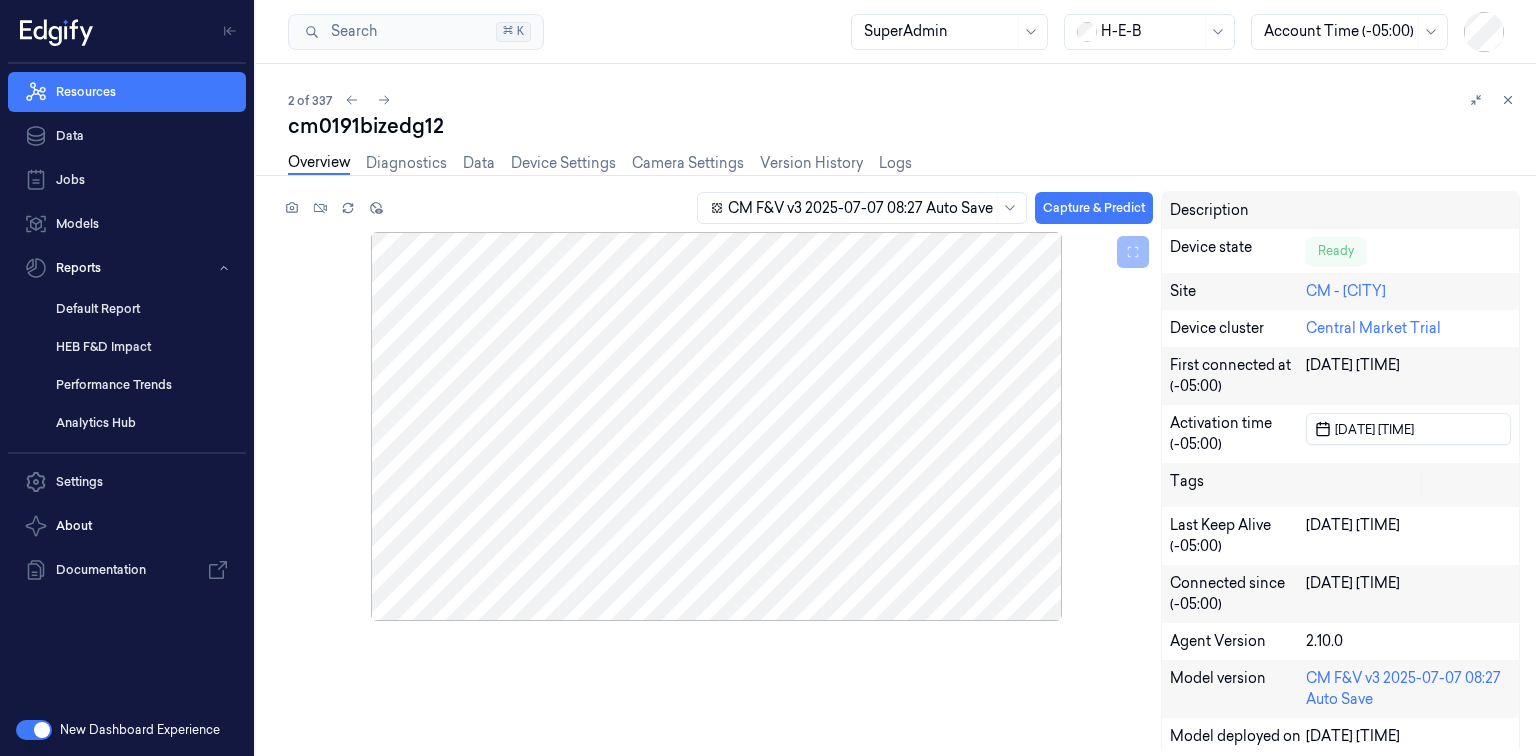 scroll, scrollTop: 0, scrollLeft: 0, axis: both 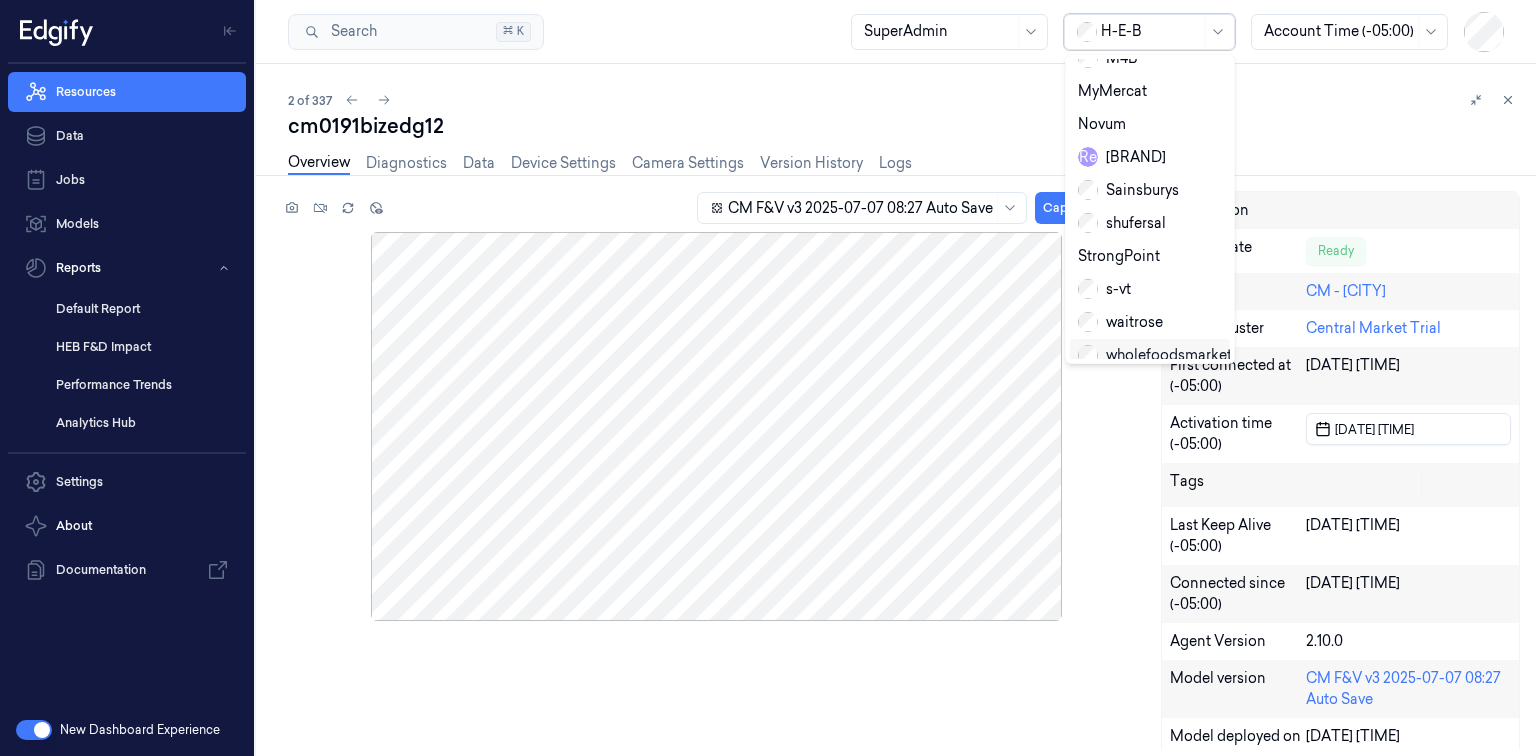 click on "wholefoodsmarket" at bounding box center (1155, 355) 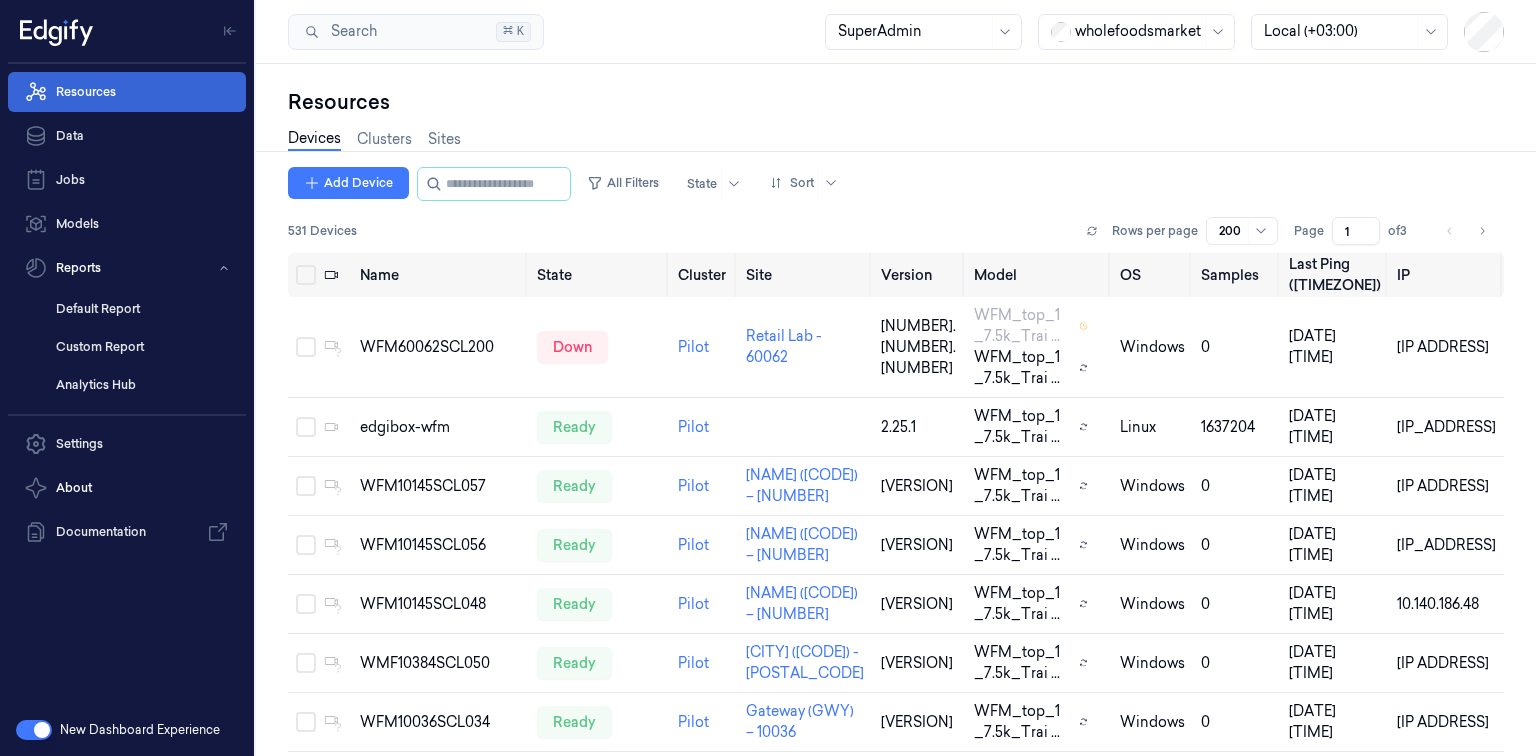 scroll, scrollTop: 0, scrollLeft: 0, axis: both 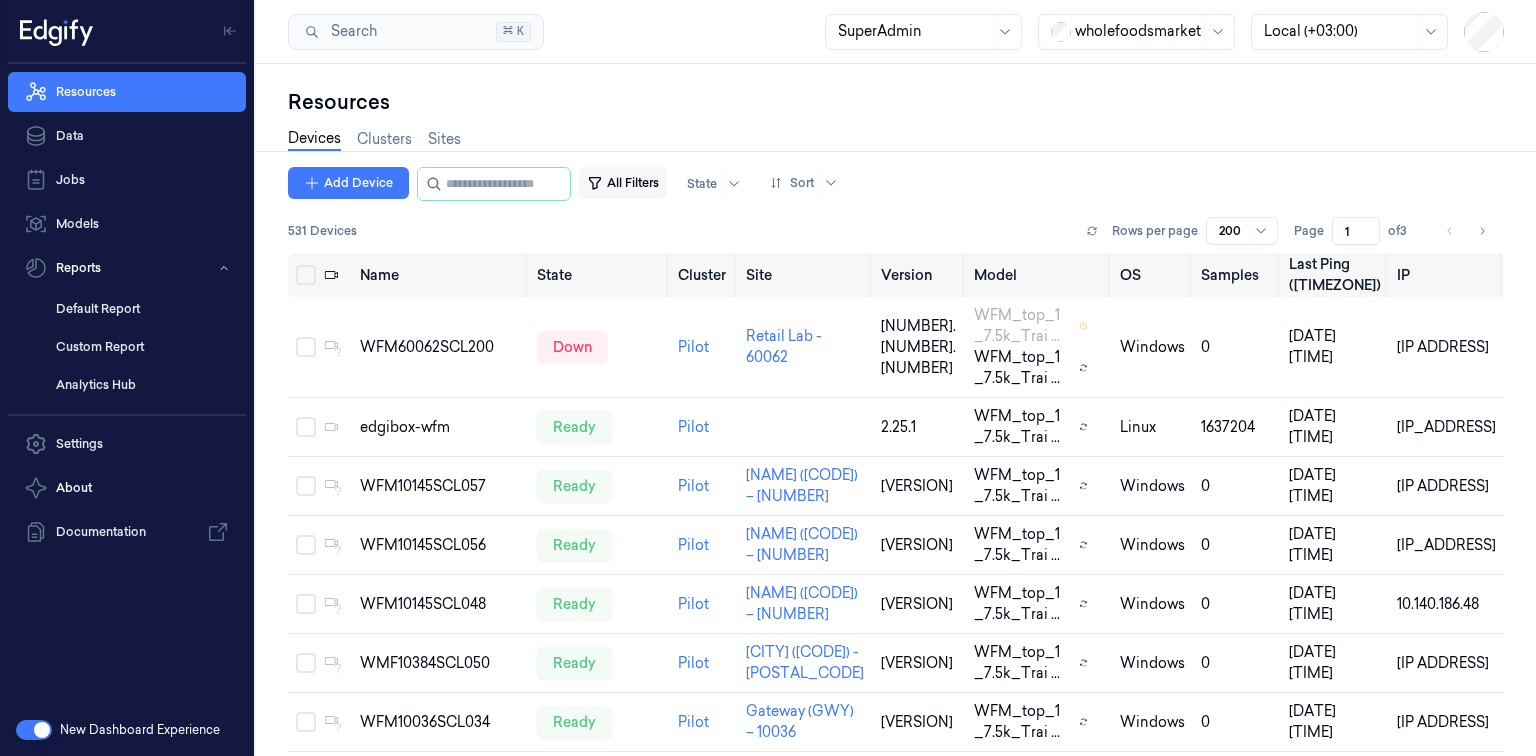 click on "All Filters" at bounding box center (623, 183) 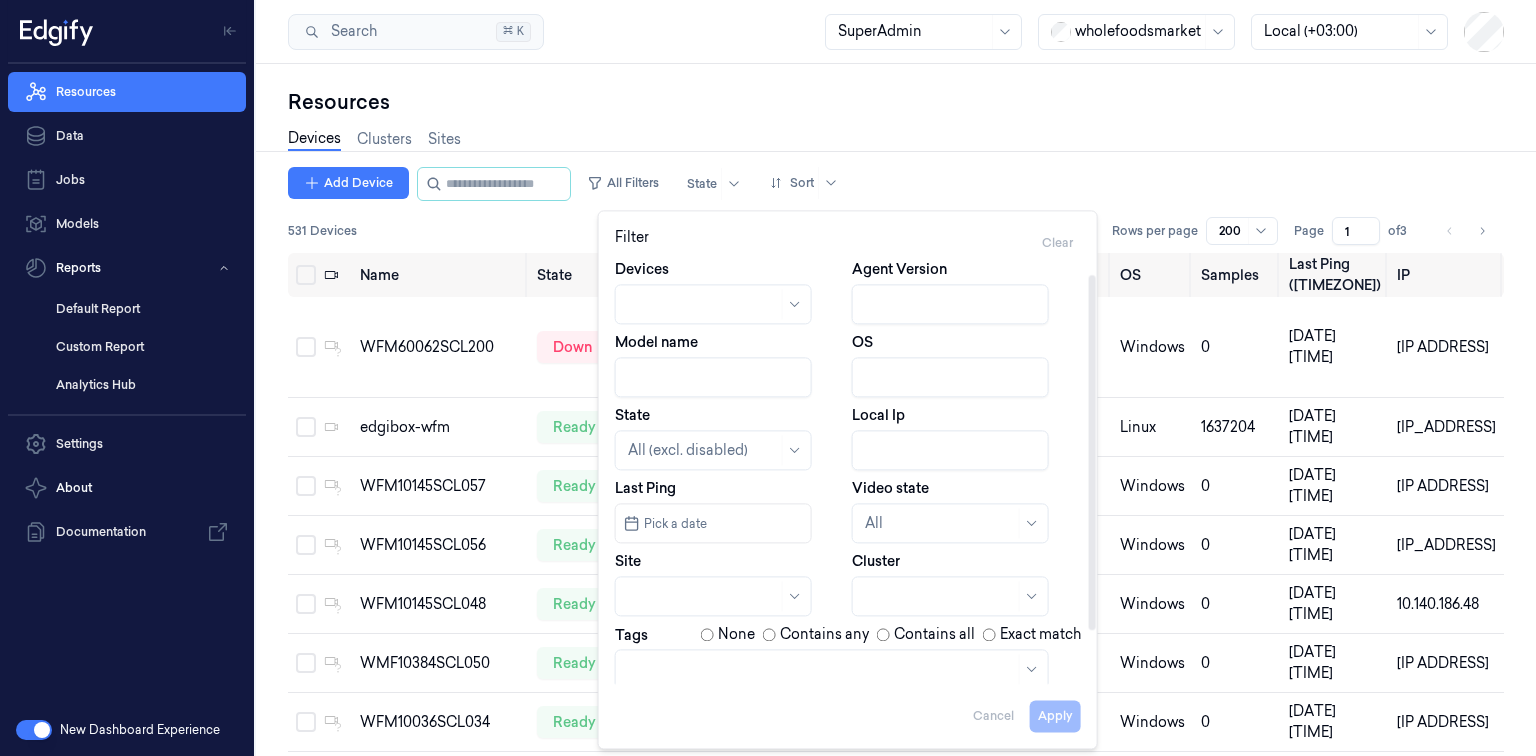scroll, scrollTop: 0, scrollLeft: 0, axis: both 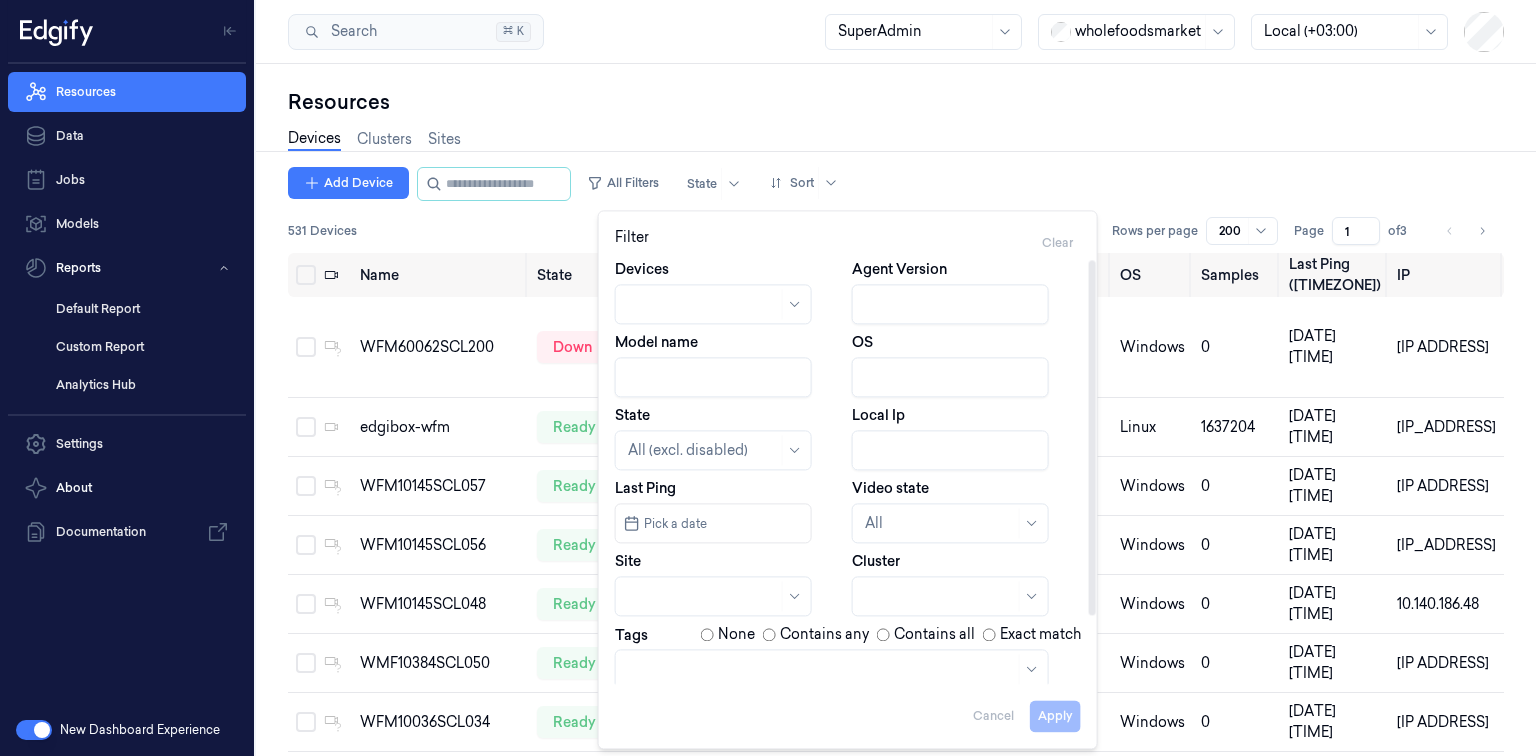 click on "Devices Agent Version Model name OS State All (excl. disabled) Local Ip Last Ping Pick a date Video state All Site Cluster Tags None Contains any Contains all Exact match Config lock" at bounding box center [848, 510] 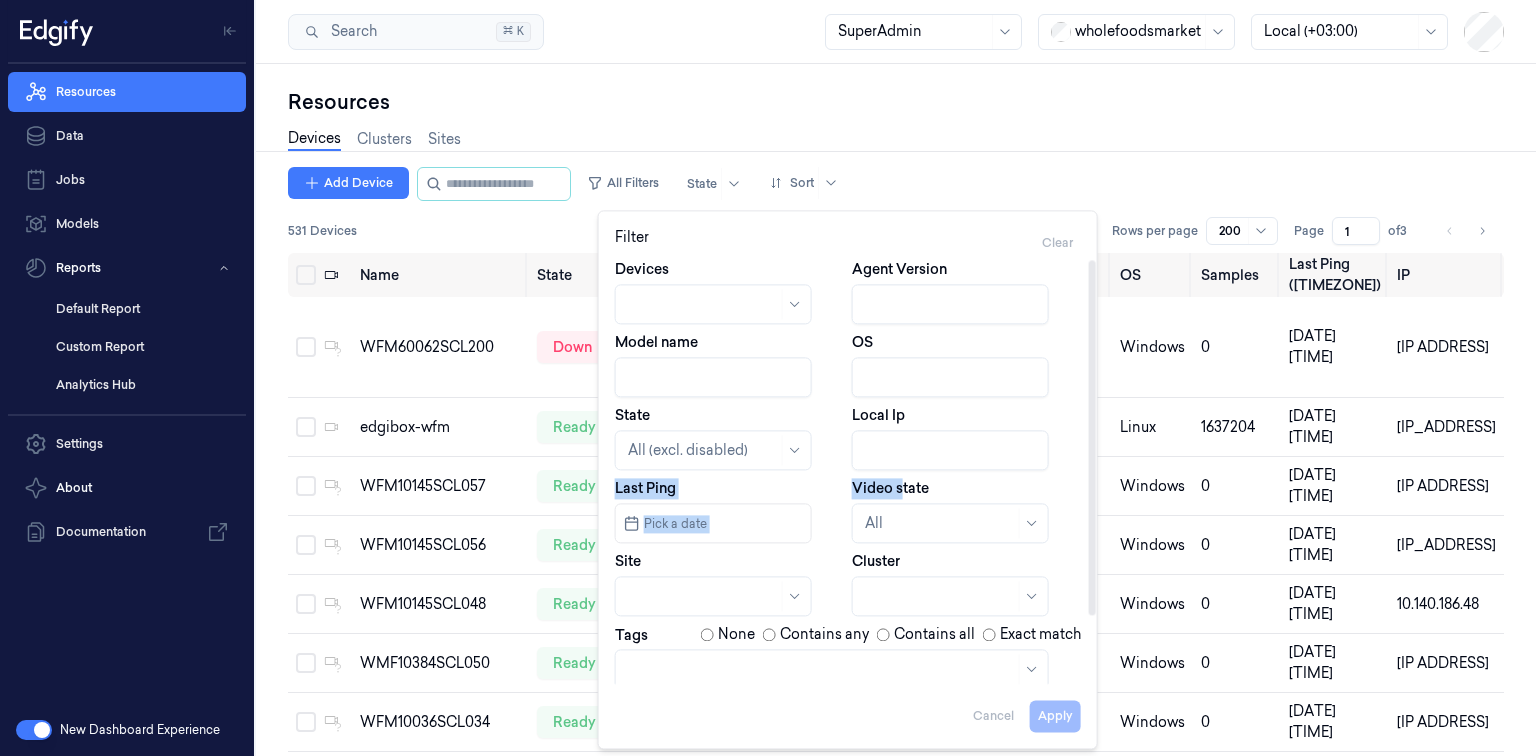 click on "Local Ip" at bounding box center (950, 450) 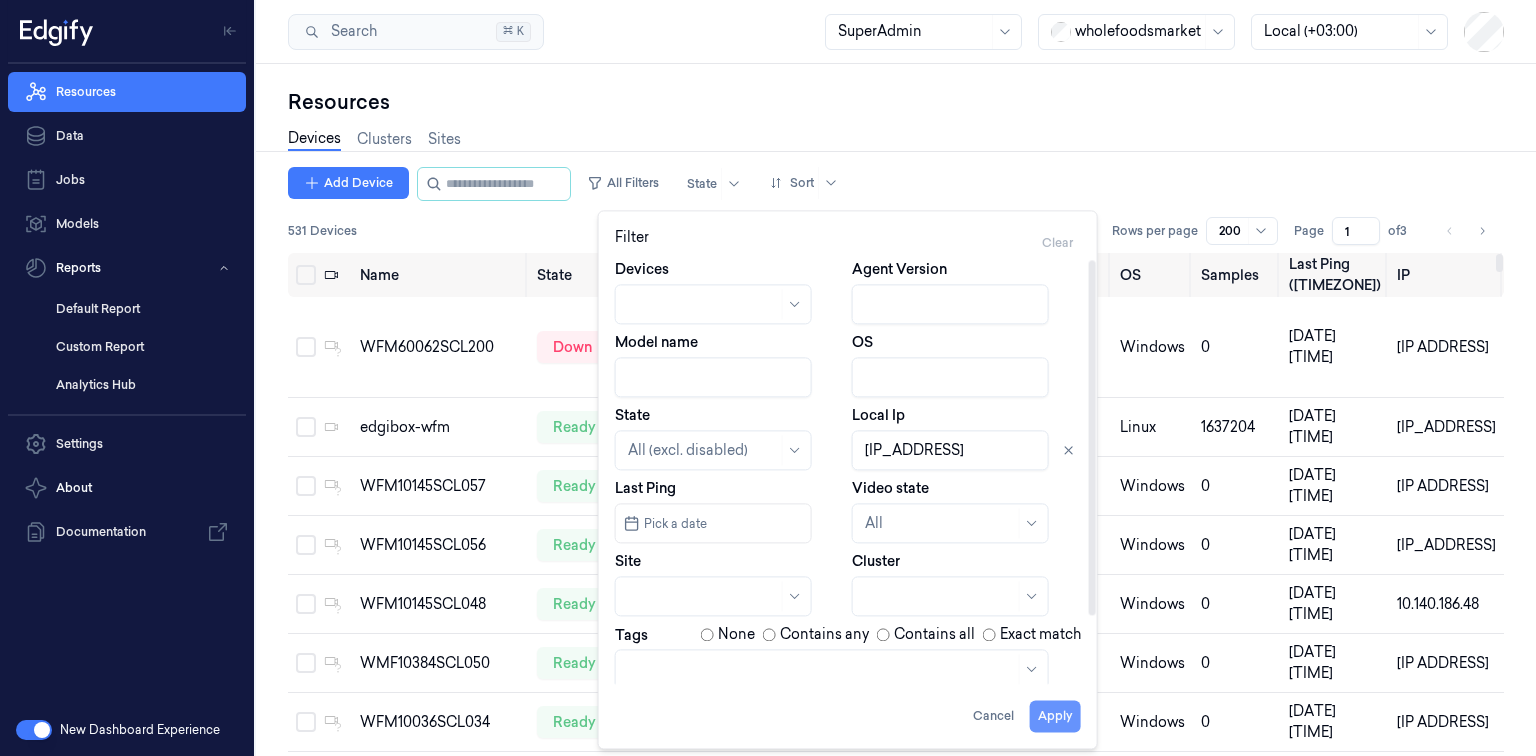 click on "Apply" at bounding box center [1055, 717] 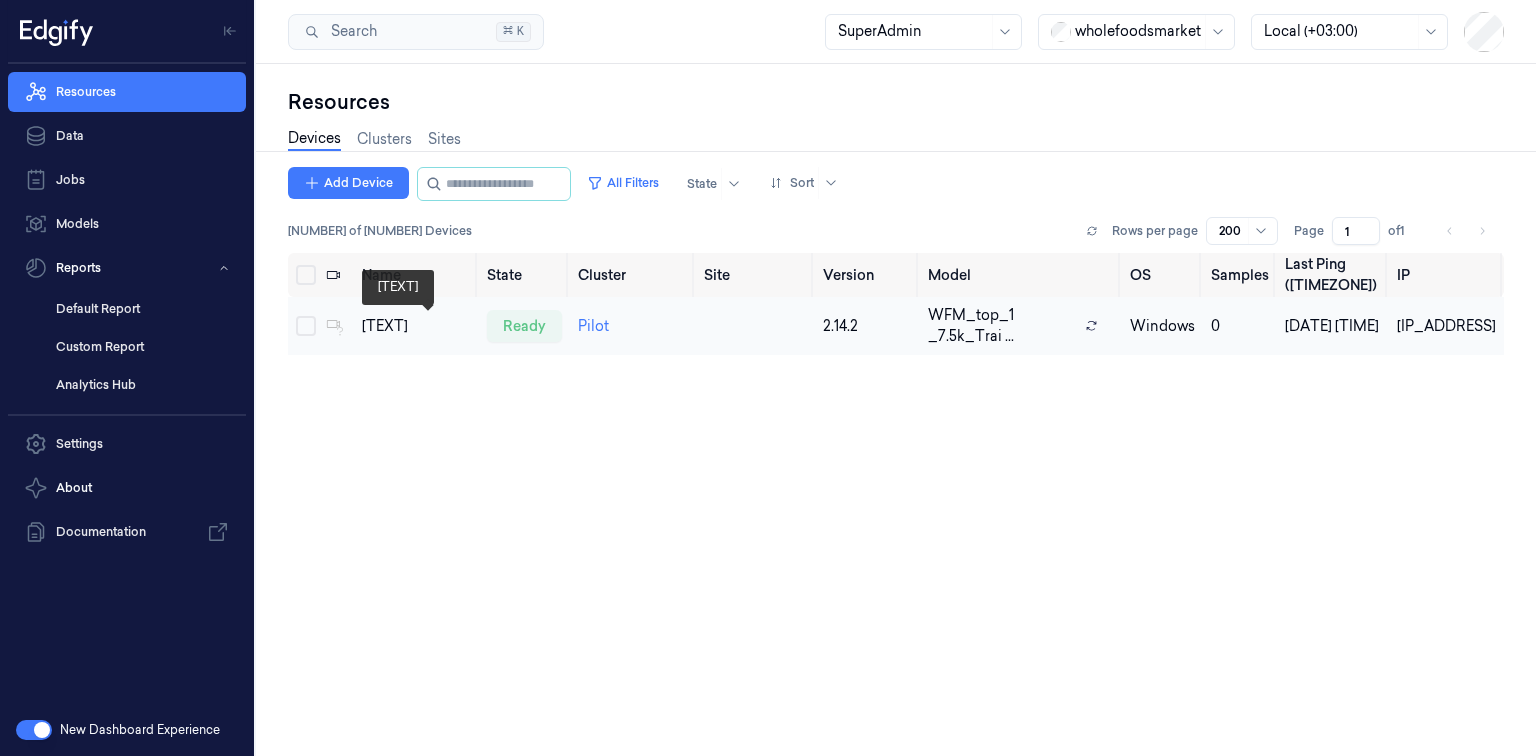 click on "[TEXT]" at bounding box center [416, 326] 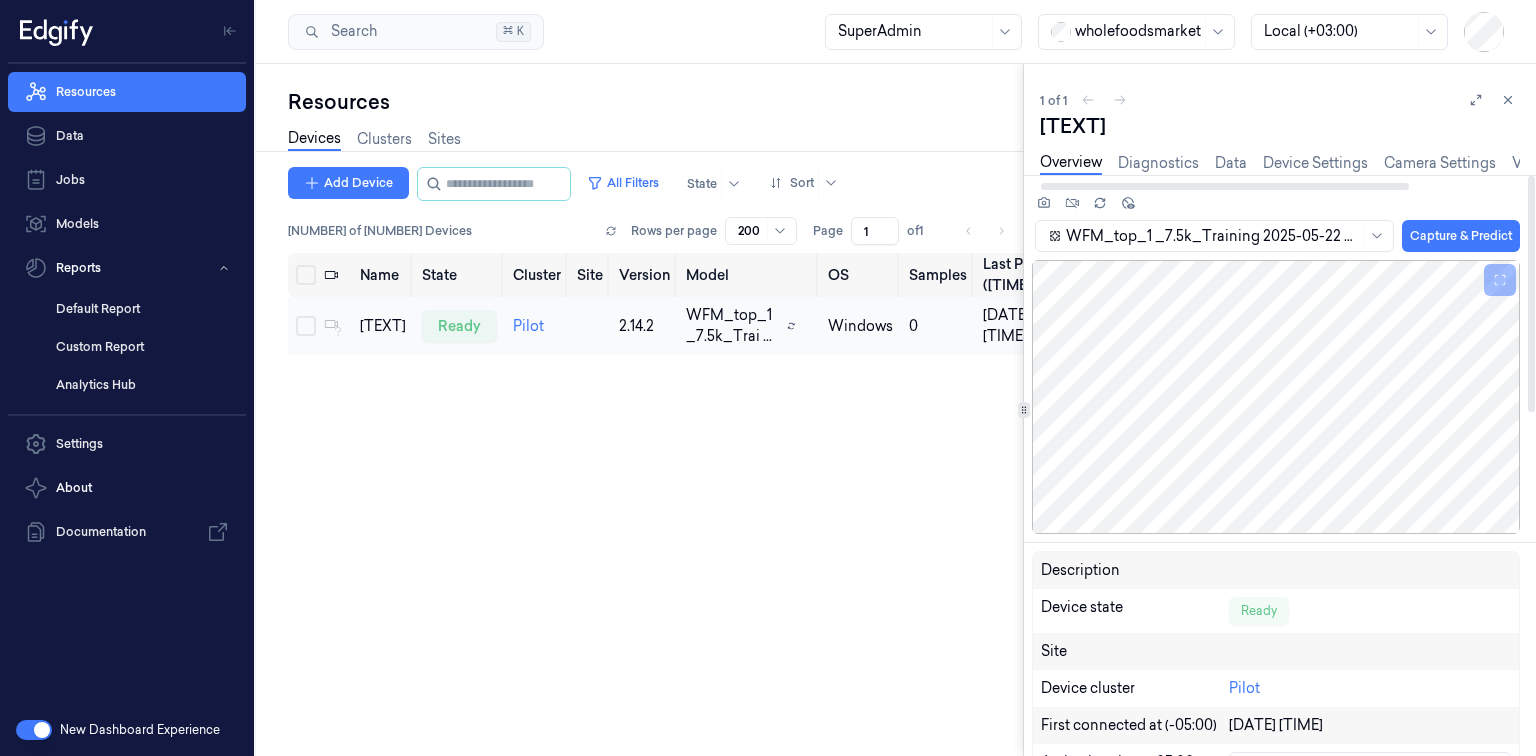 click on "[TEXT]" at bounding box center [1280, 126] 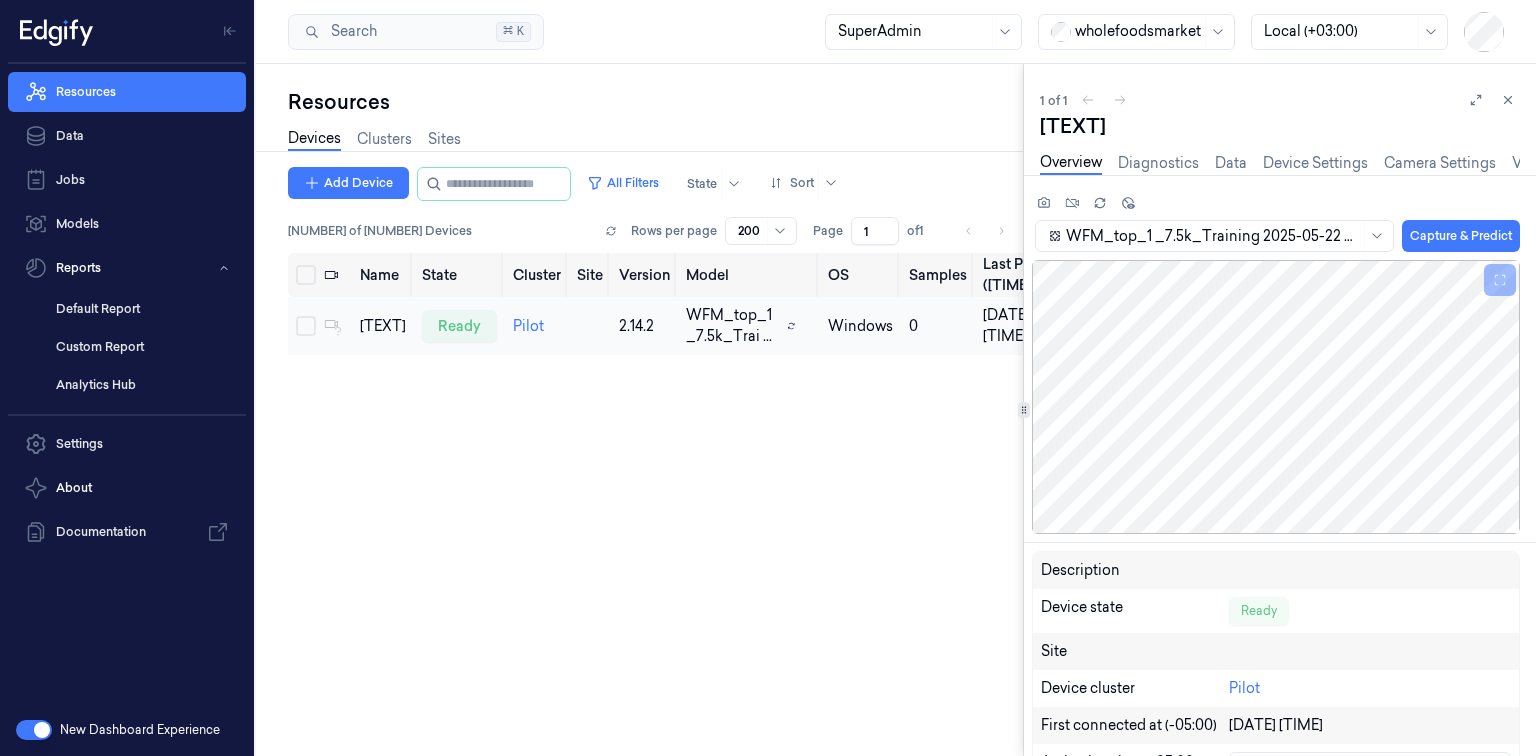 copy on "[TEXT]" 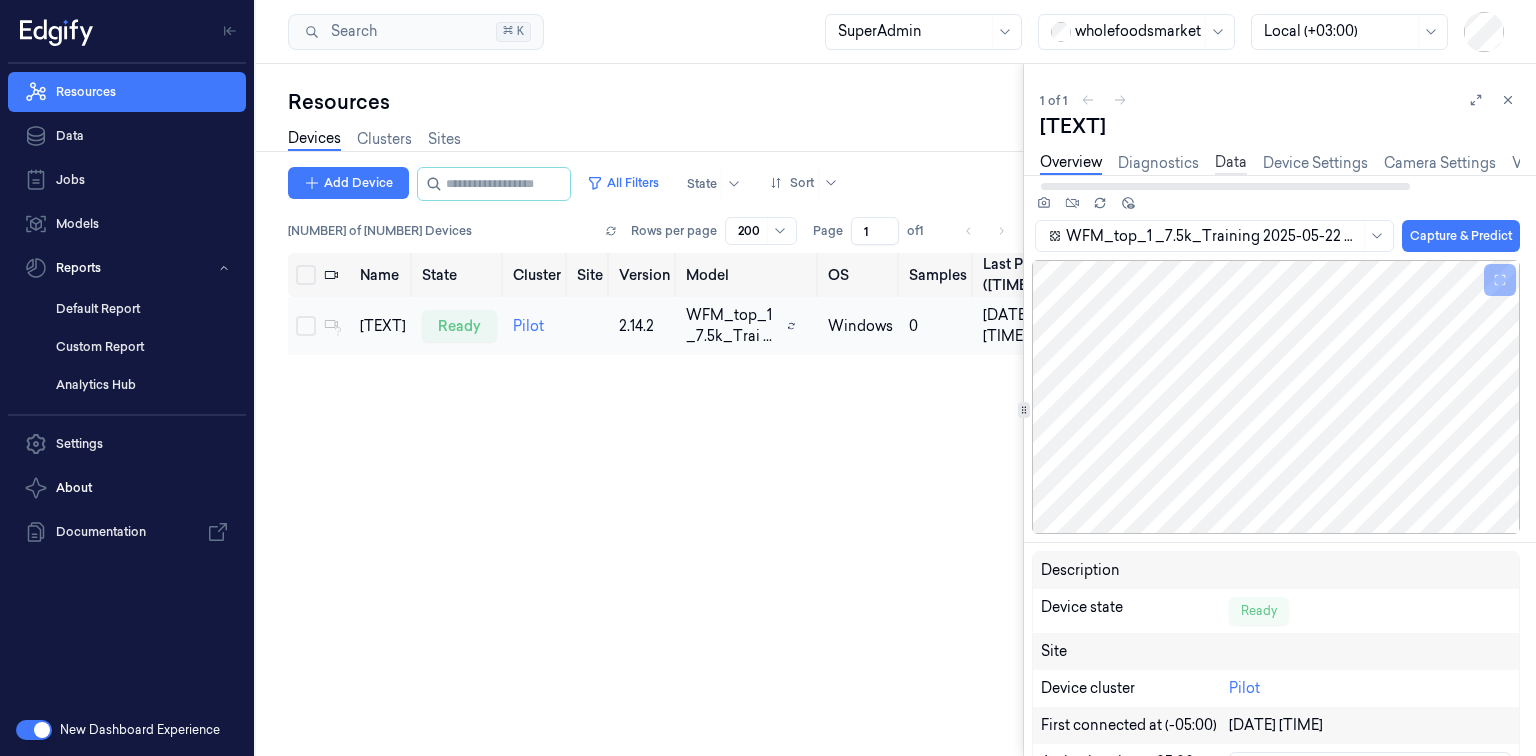 click on "Data" at bounding box center (1231, 163) 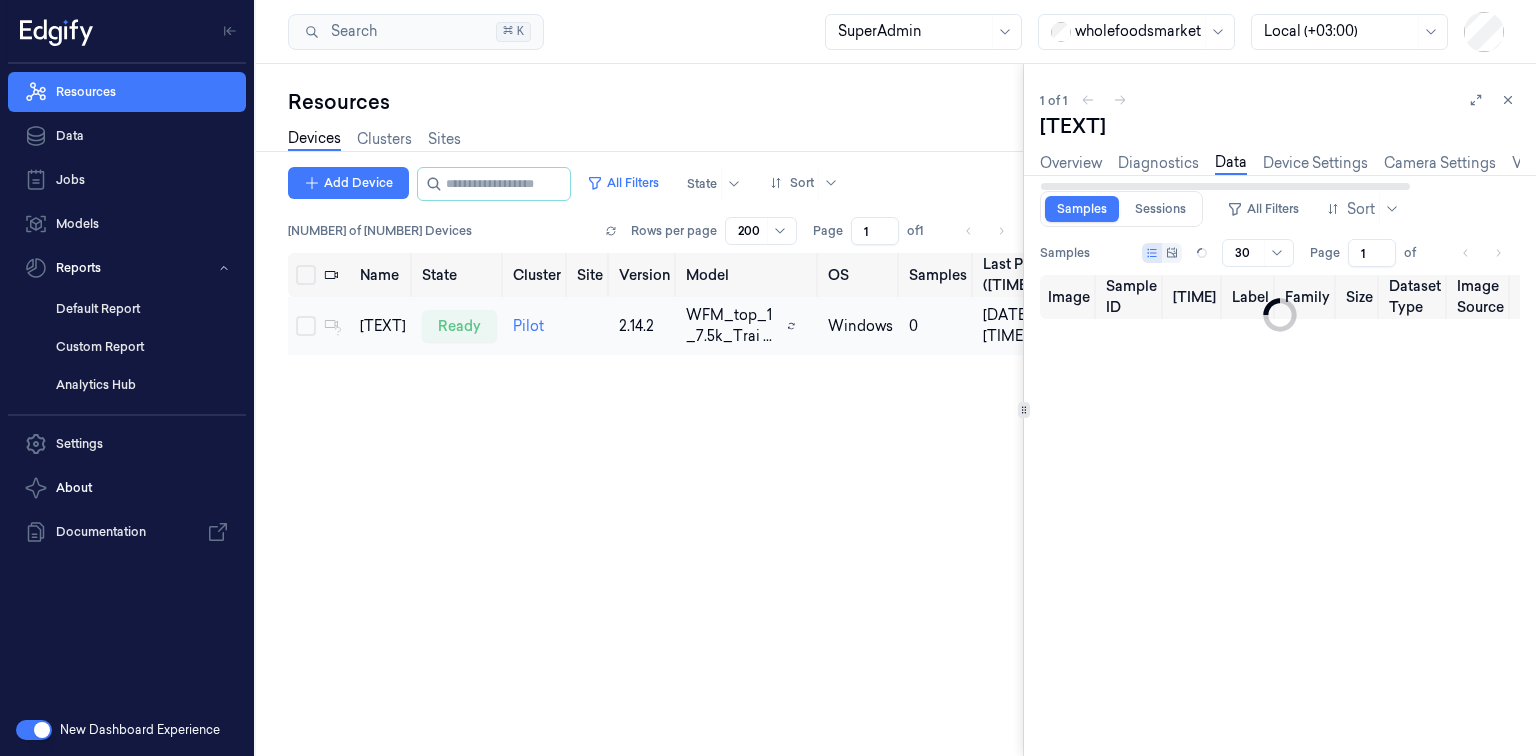 type on "0" 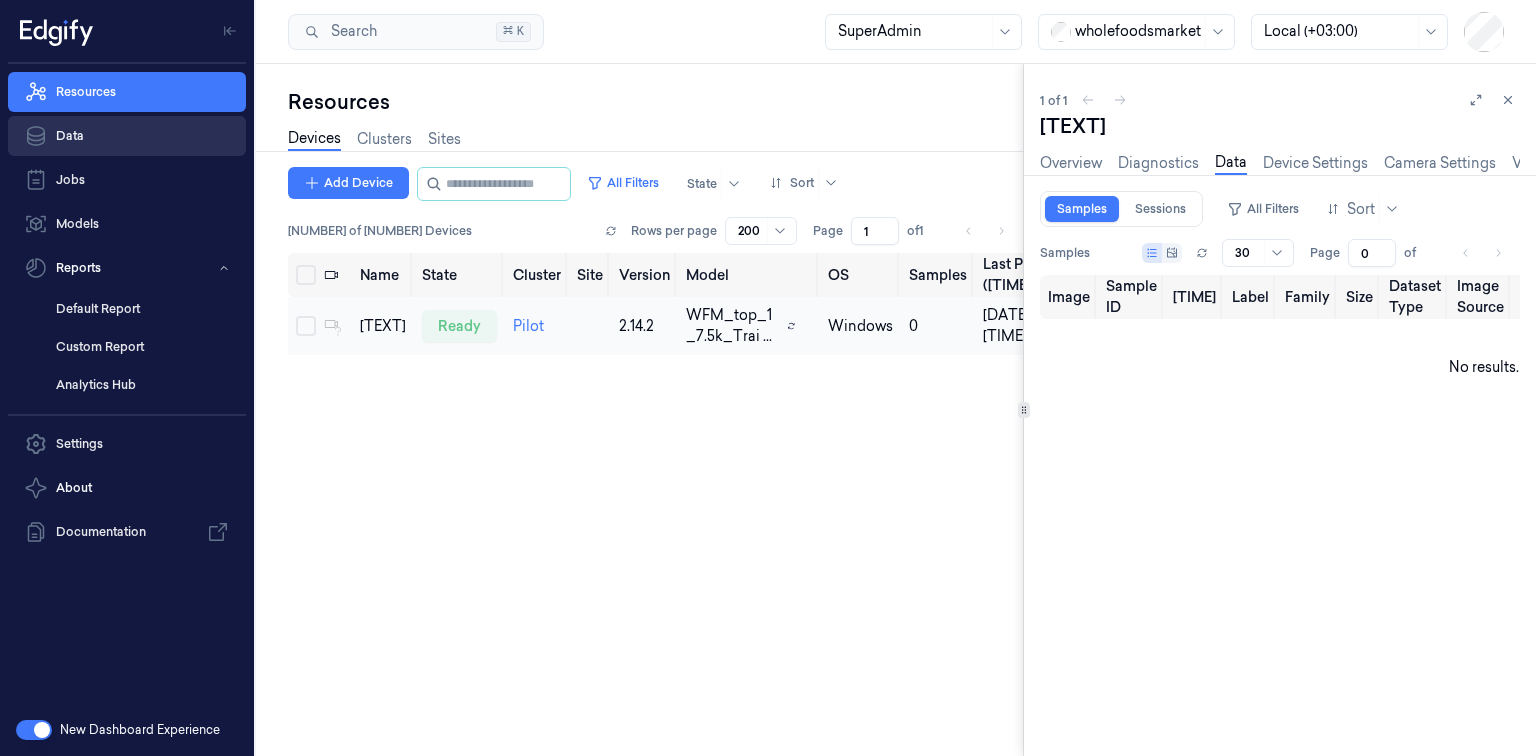 click on "Data" at bounding box center [127, 136] 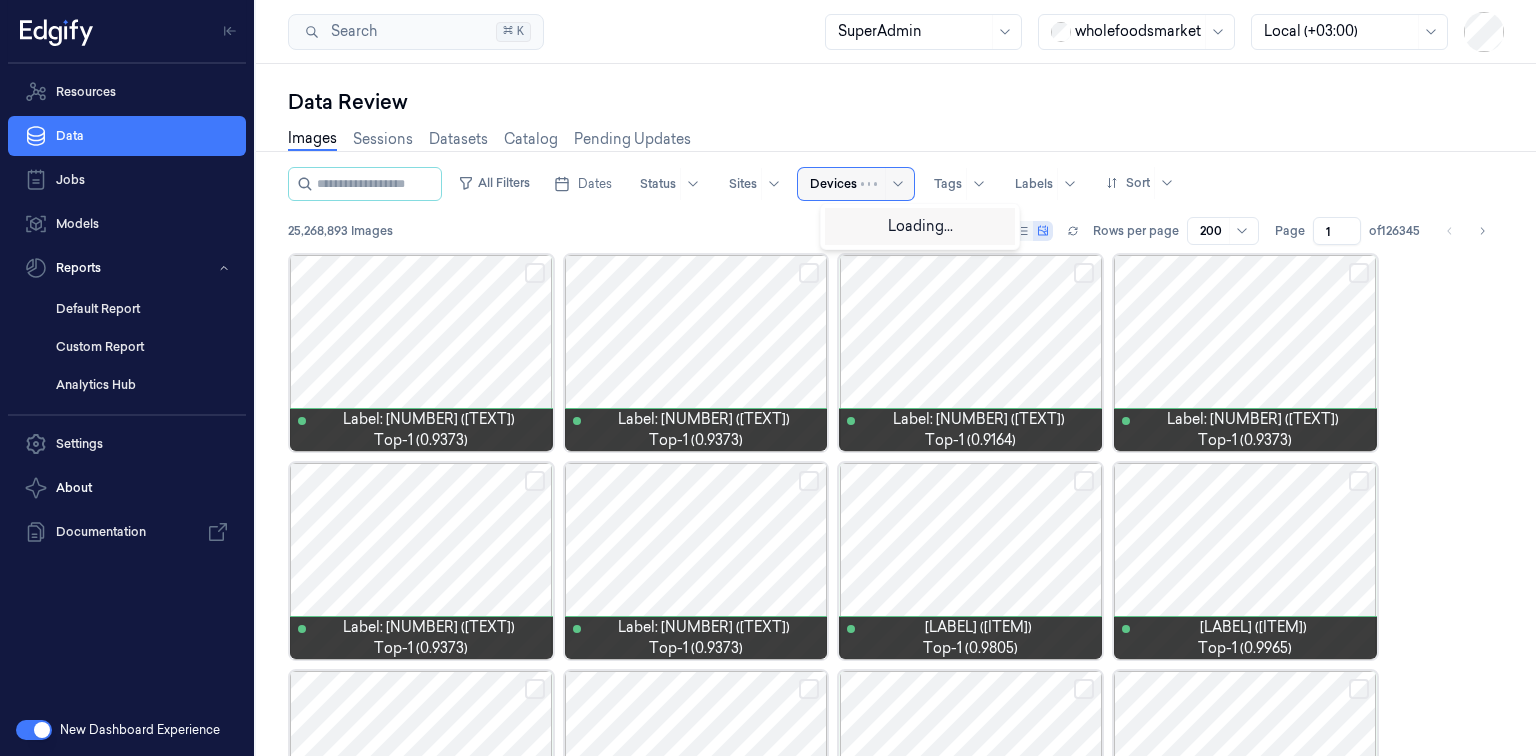 click at bounding box center (833, 184) 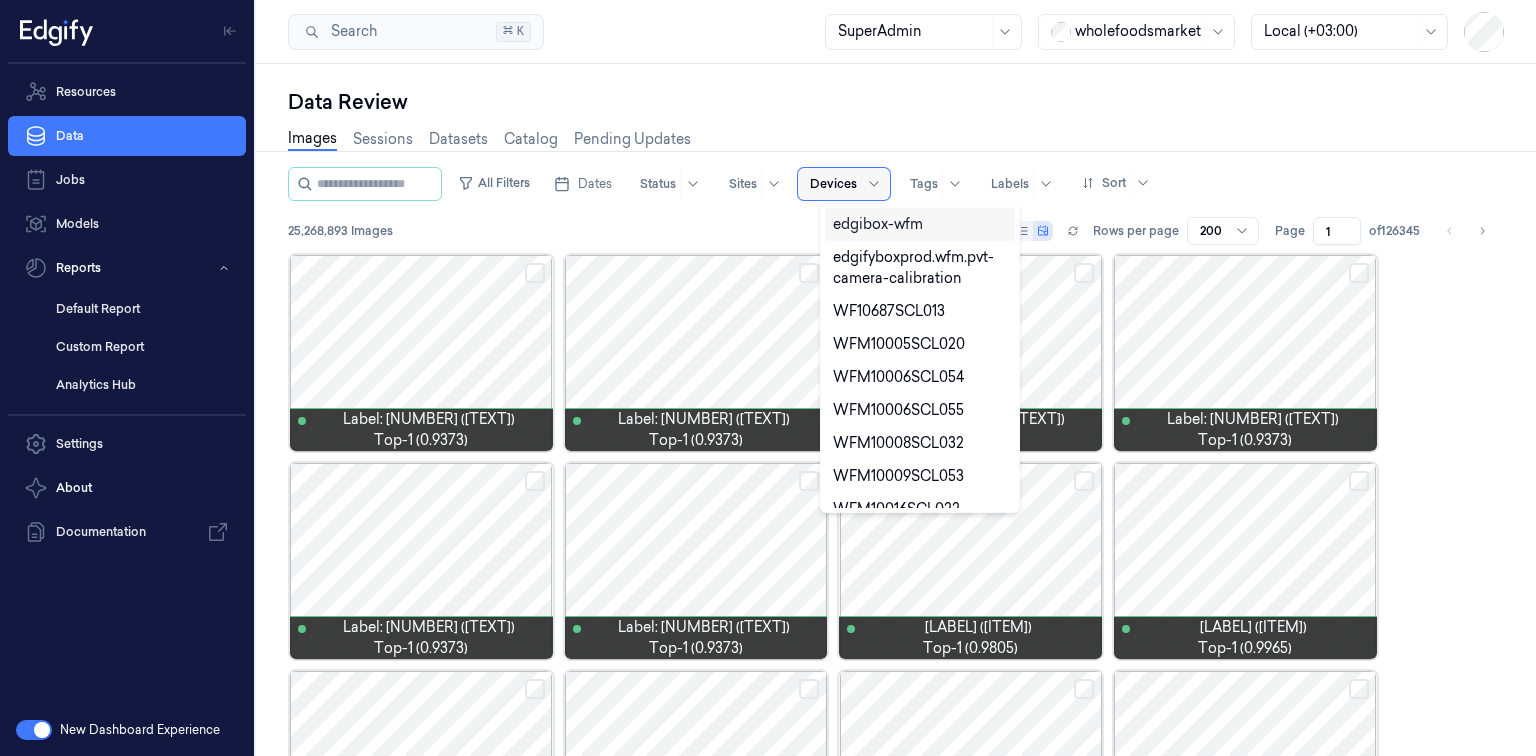 paste on "[TEXT]" 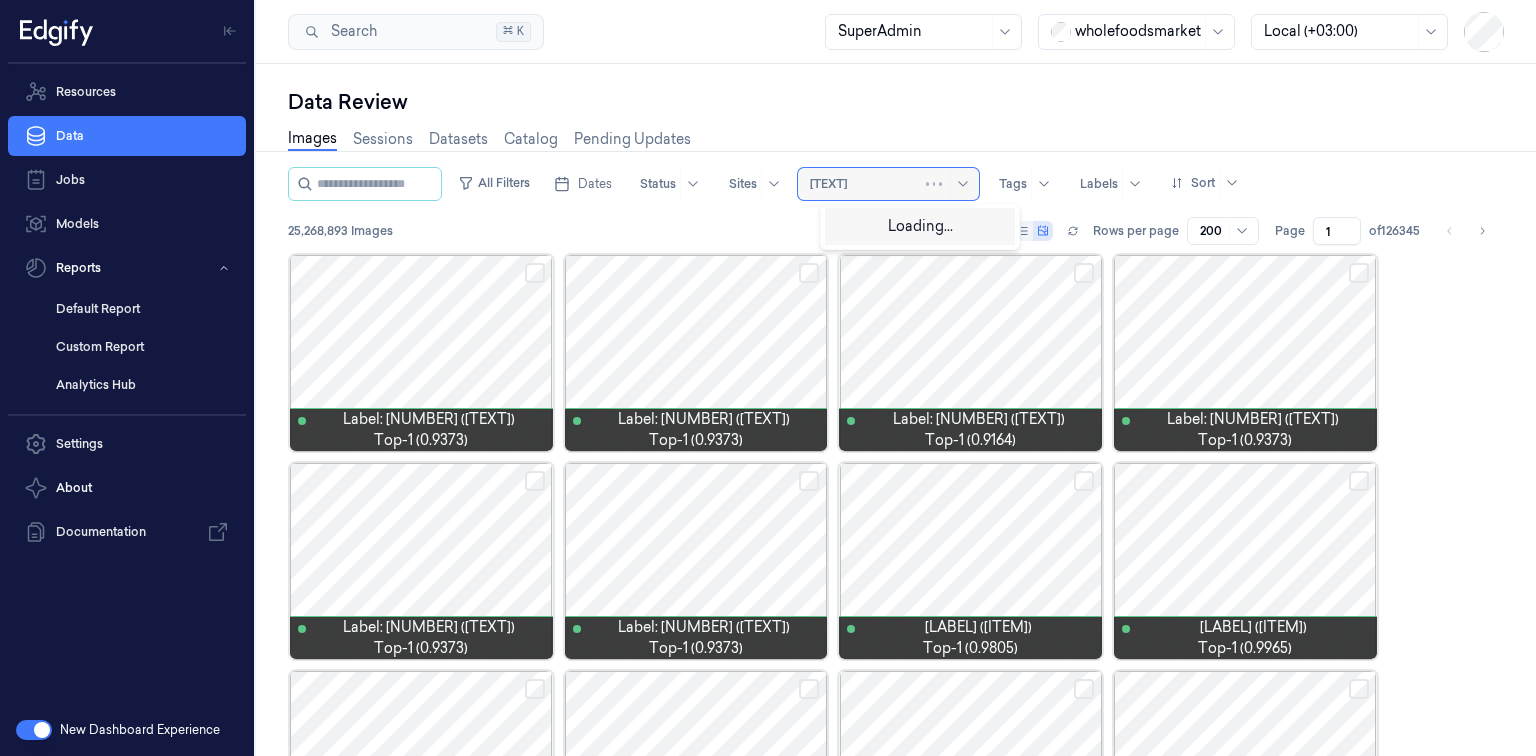 type 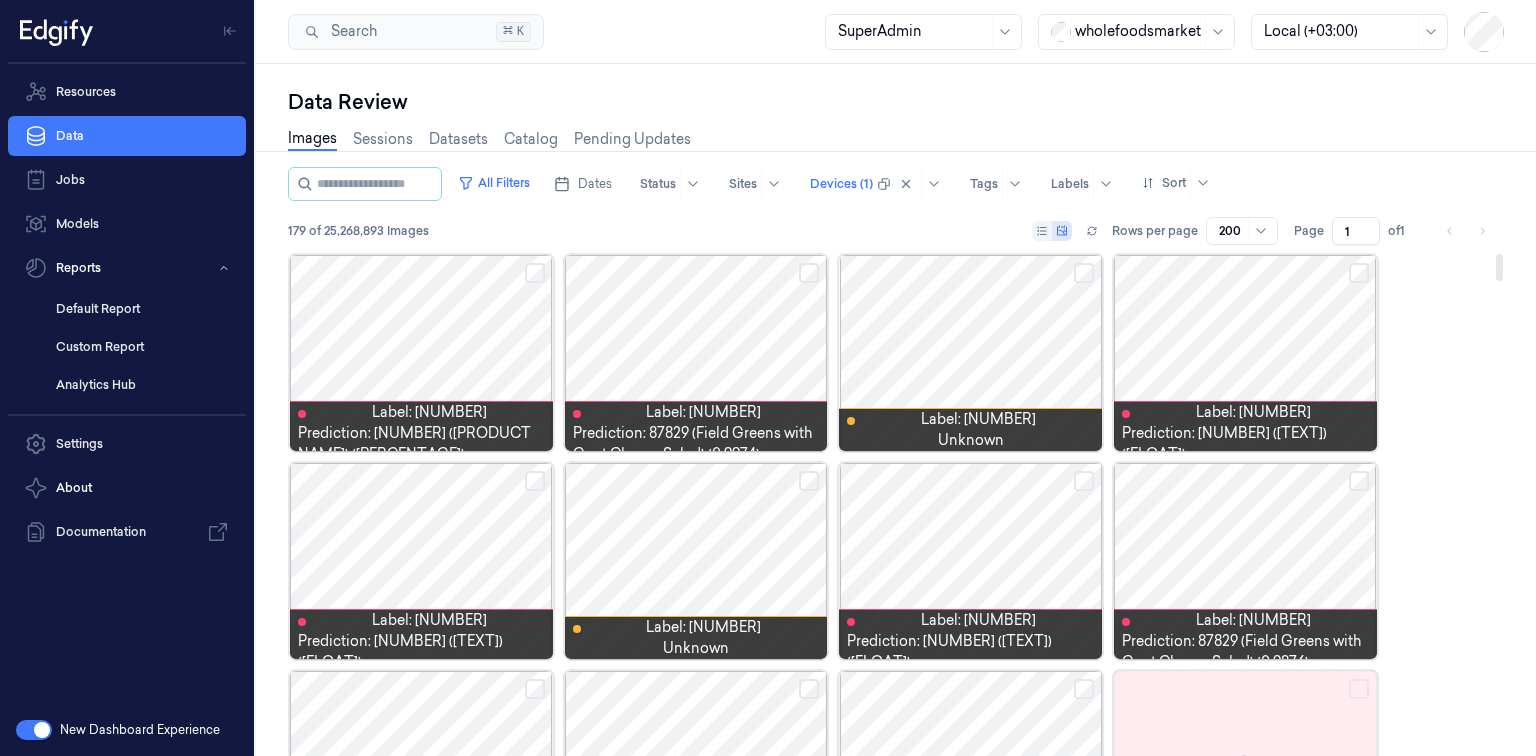 click at bounding box center (421, 353) 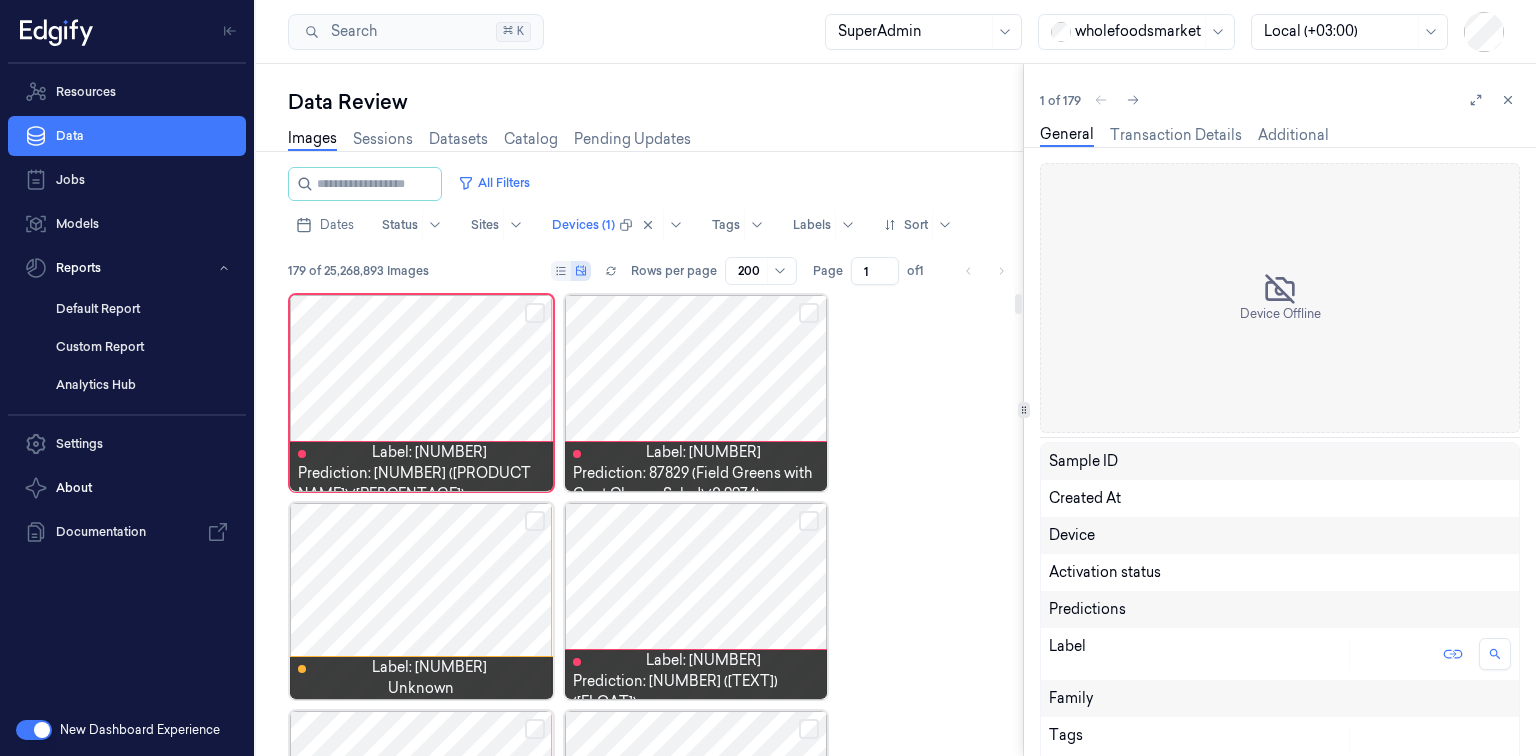 scroll, scrollTop: 0, scrollLeft: 0, axis: both 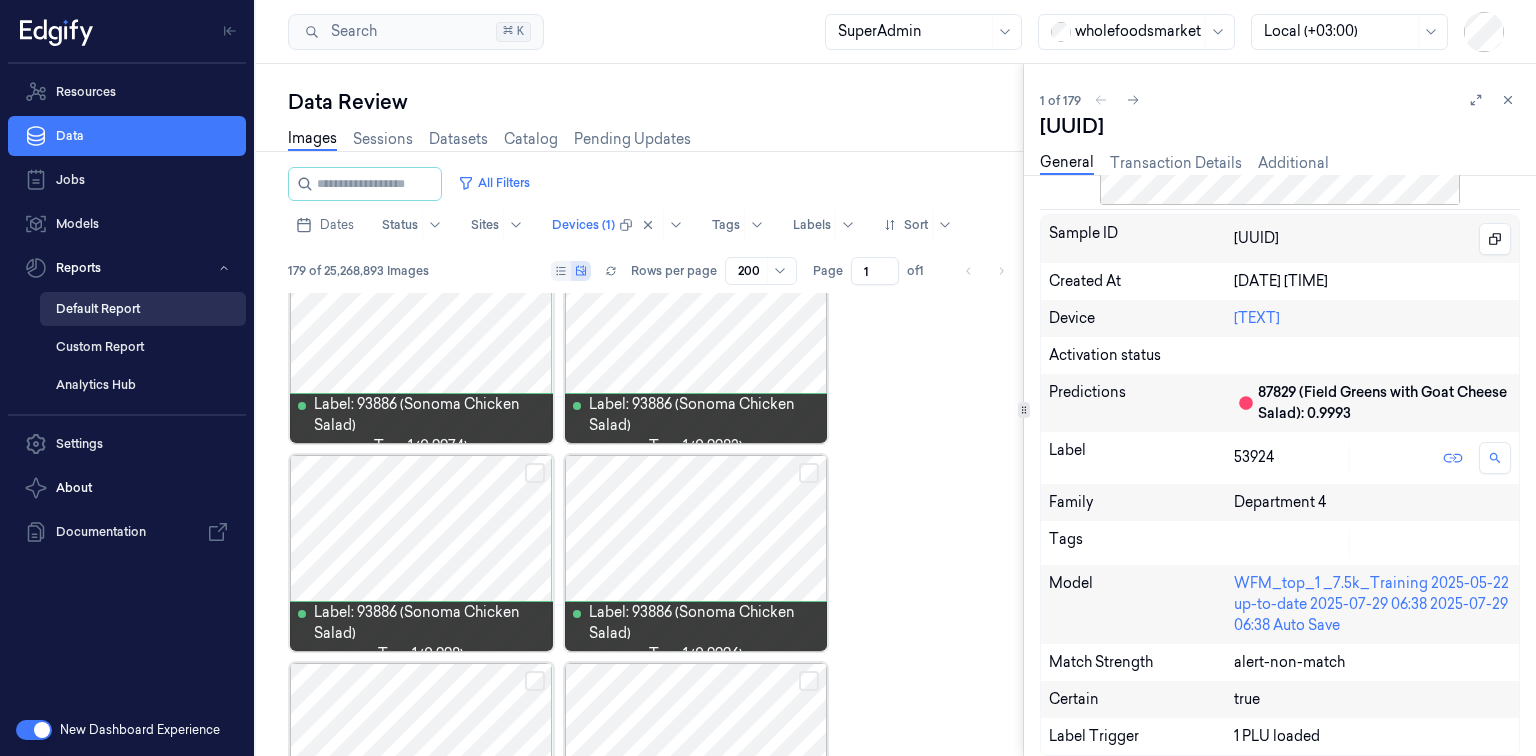 click on "Default Report" at bounding box center (143, 309) 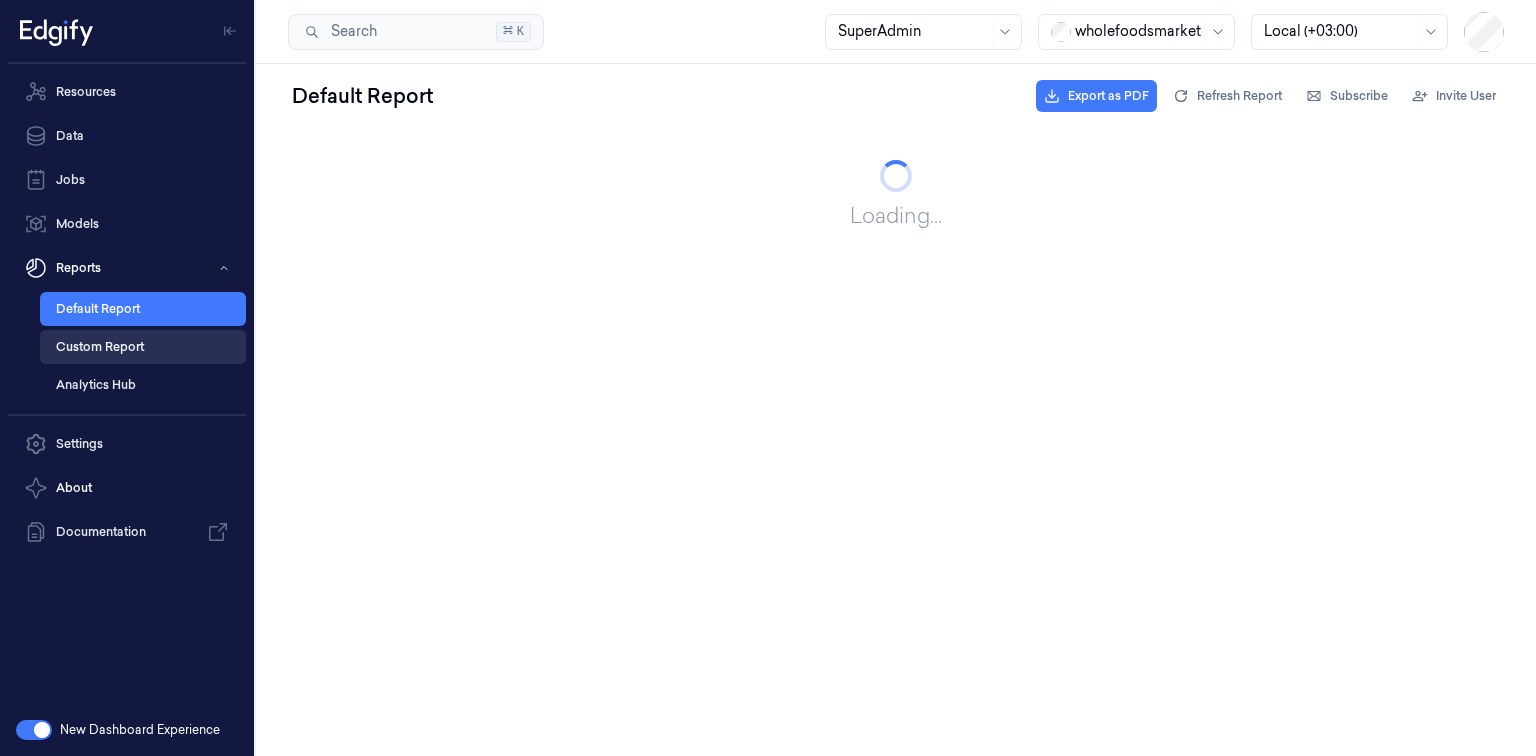 scroll, scrollTop: 0, scrollLeft: 0, axis: both 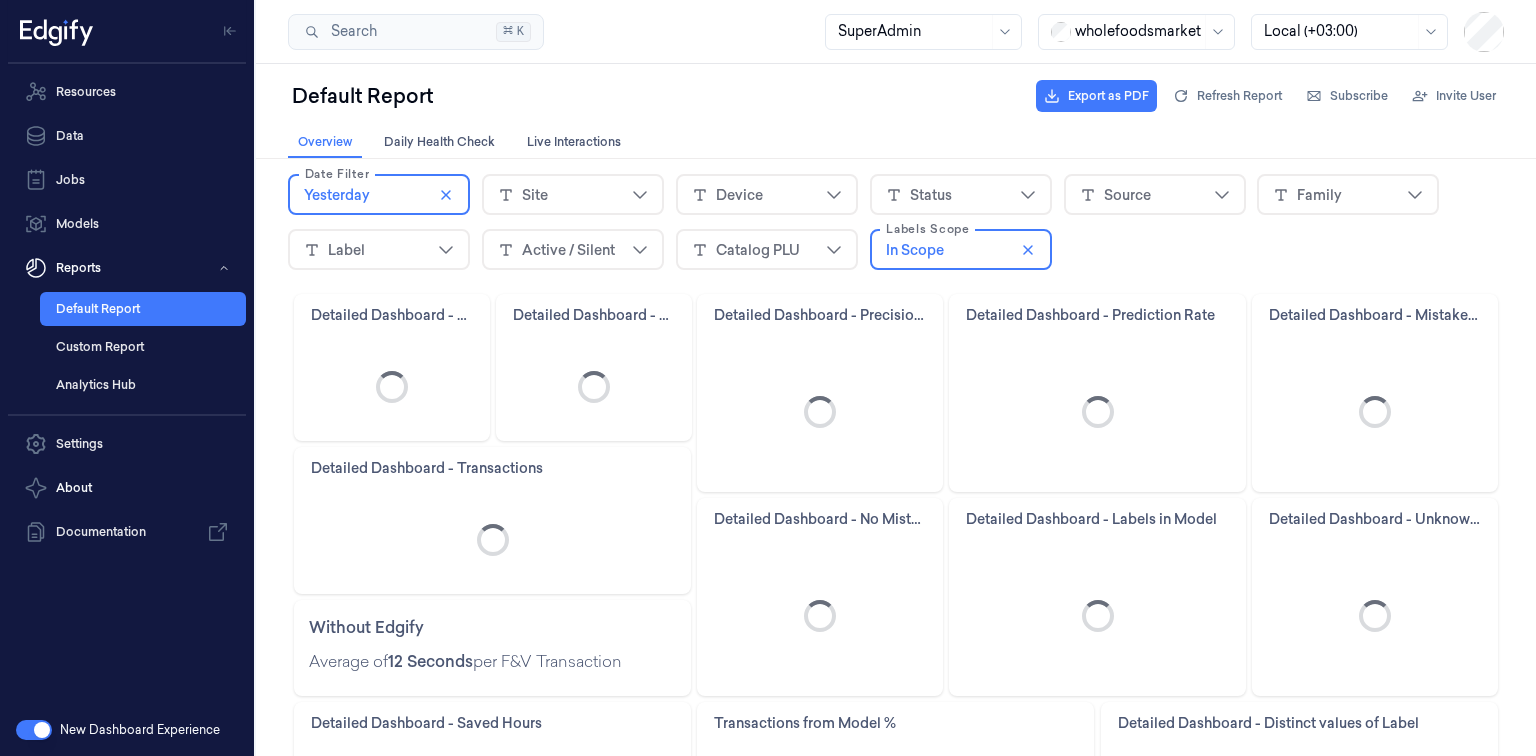 click on "Device" at bounding box center (739, 195) 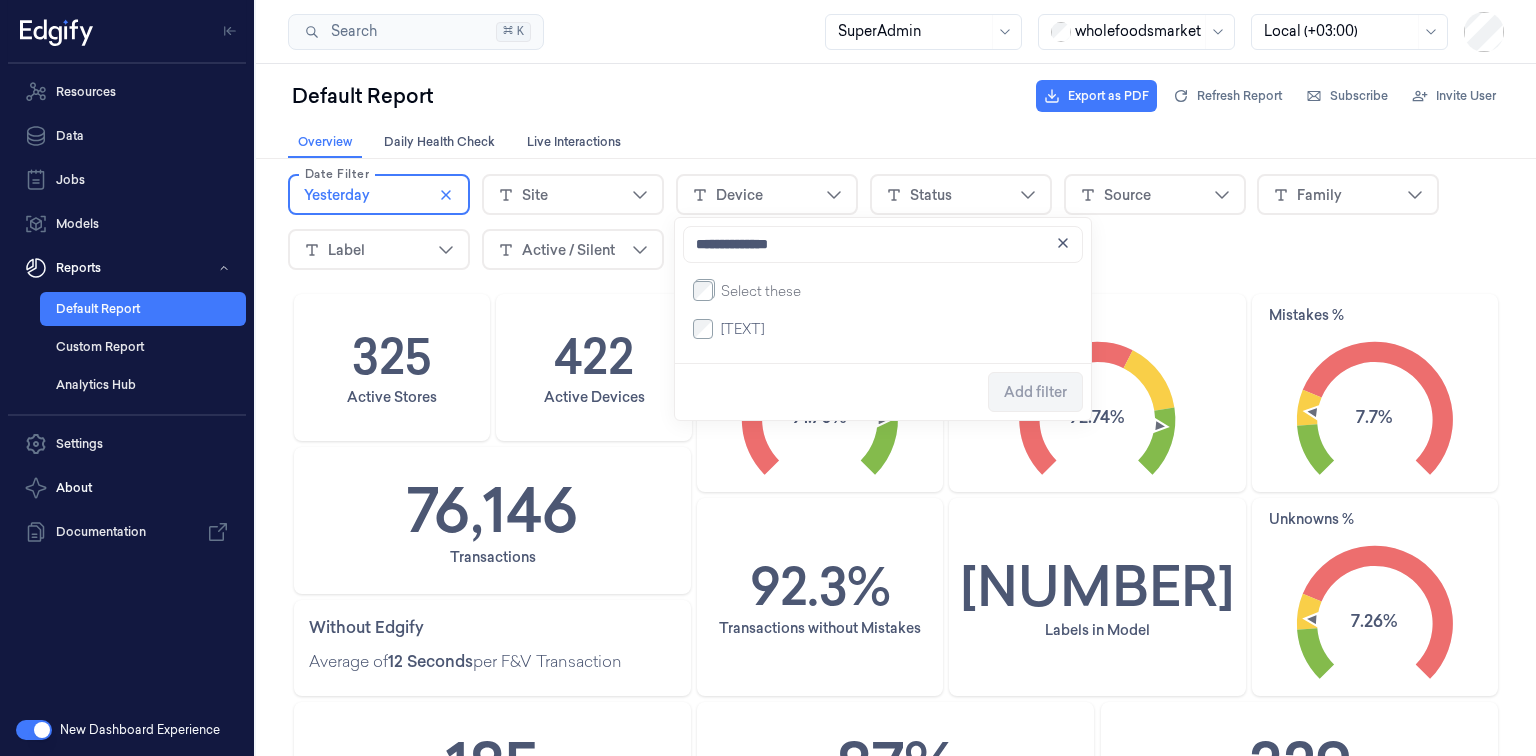 type on "**********" 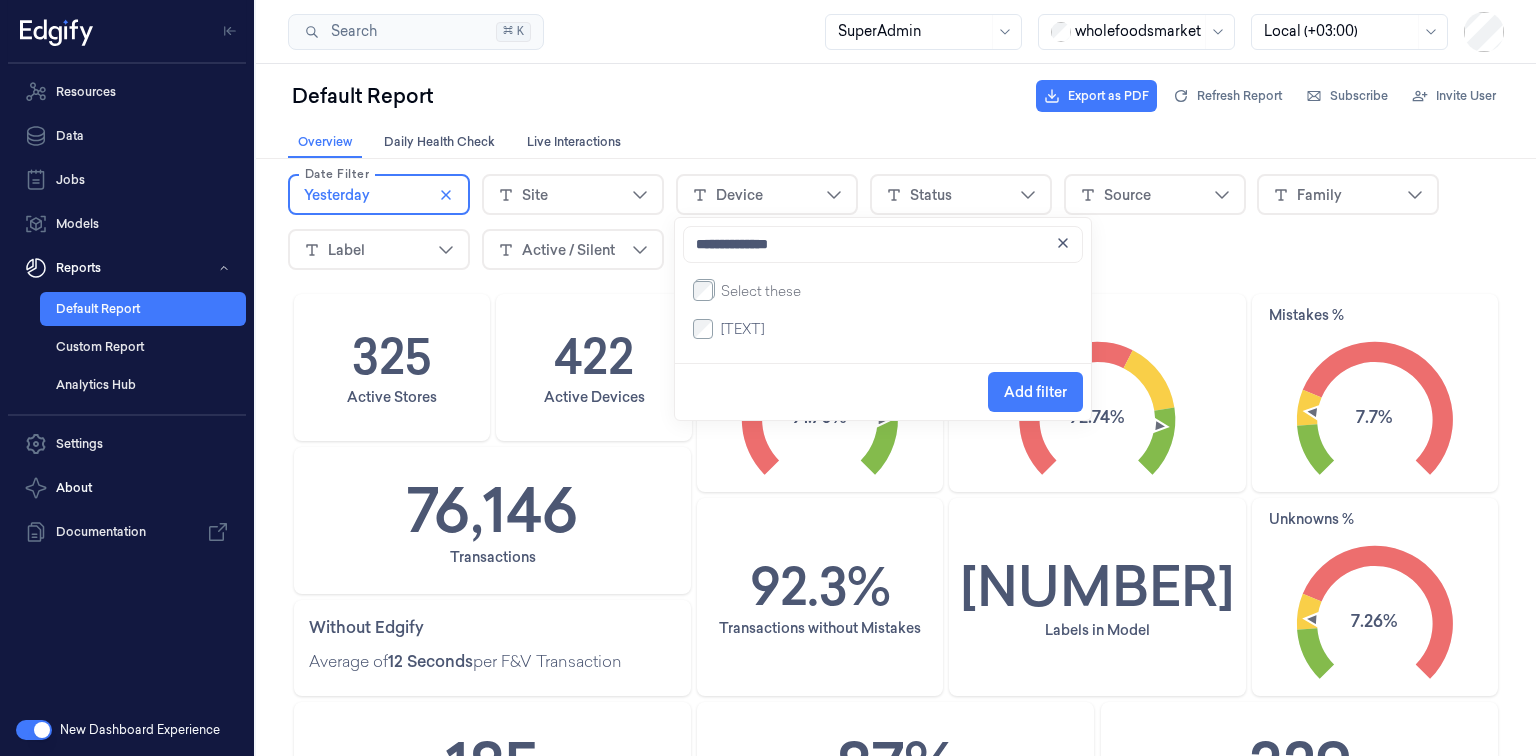 click on "Add filter" at bounding box center [1035, 392] 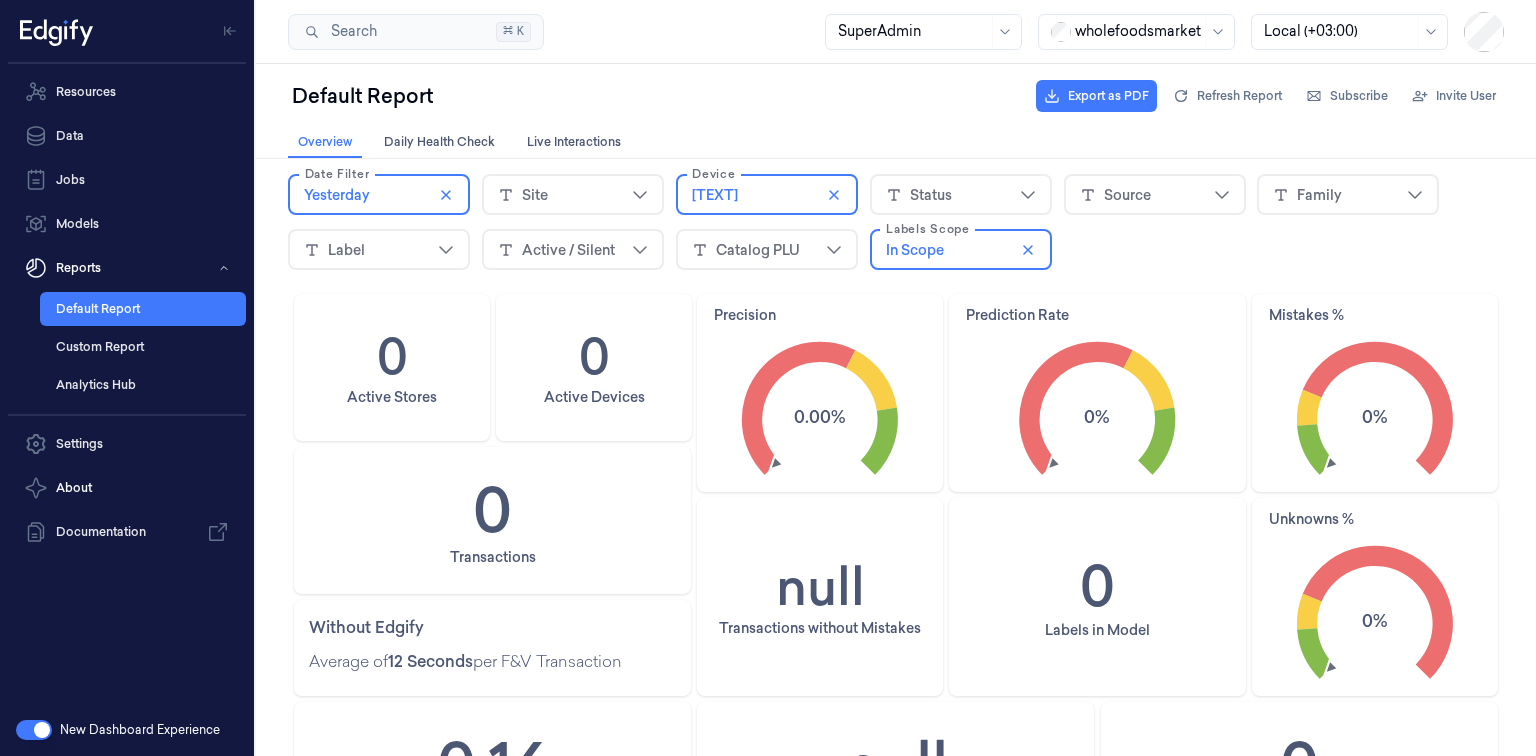 click on "Yesterday" at bounding box center (379, 195) 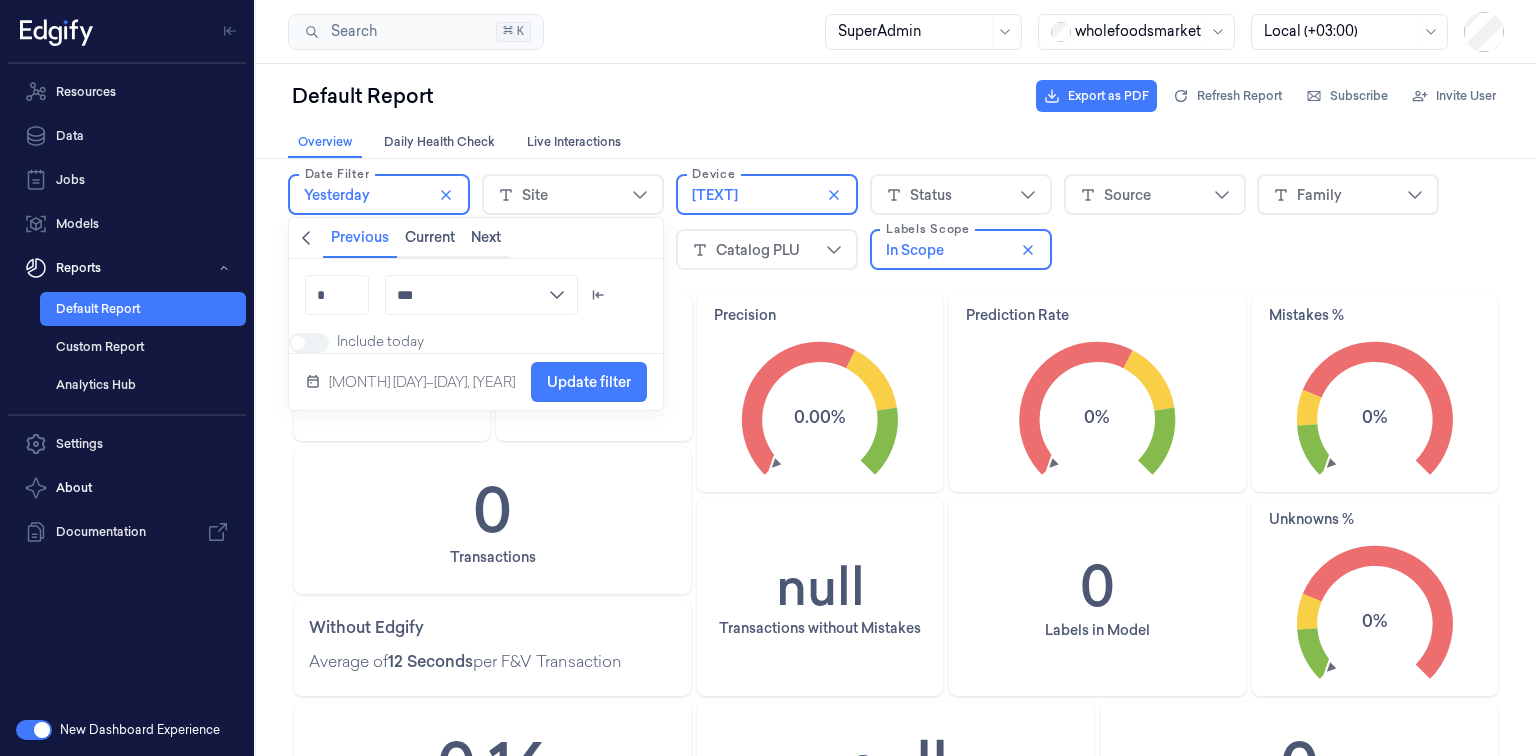 click 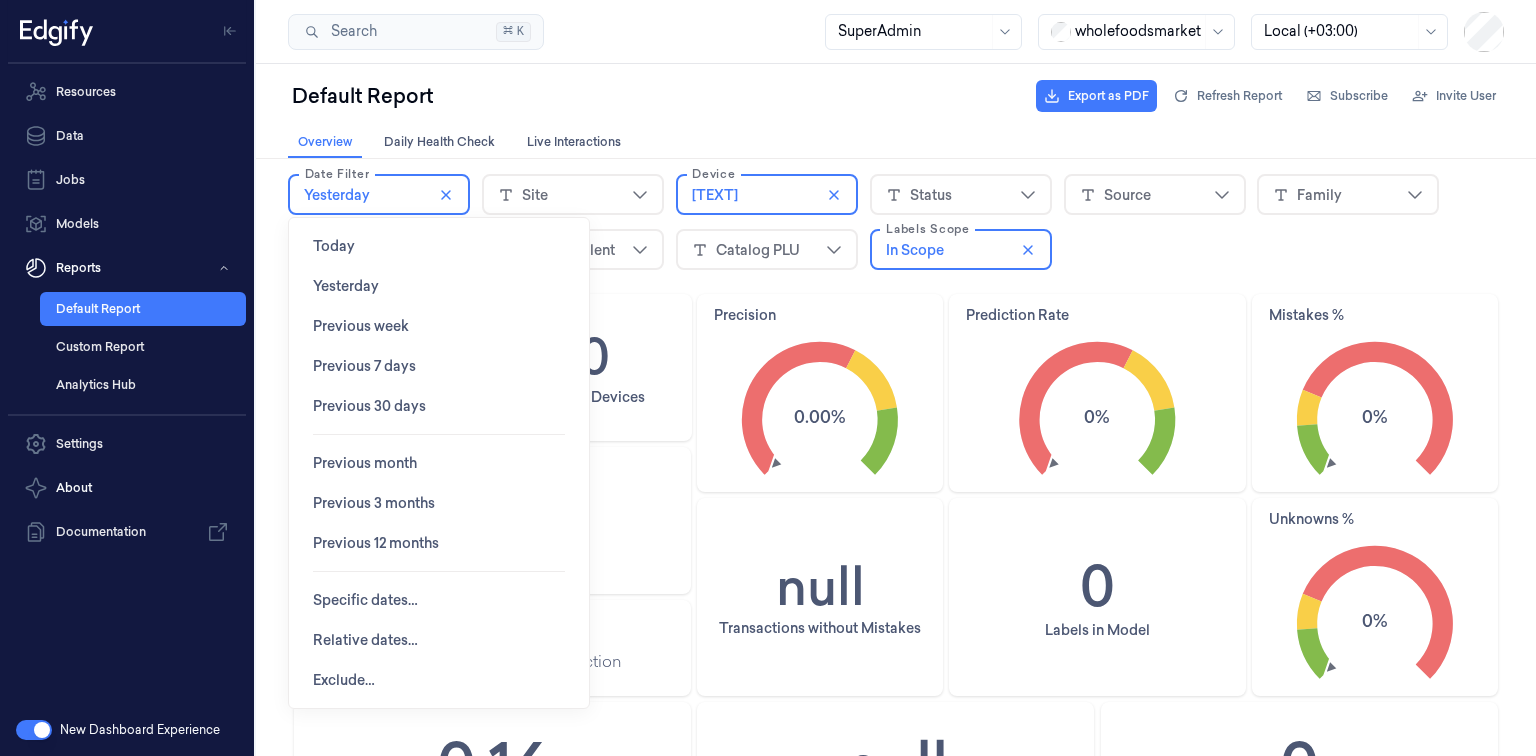 click on "Previous 7 days" at bounding box center [364, 366] 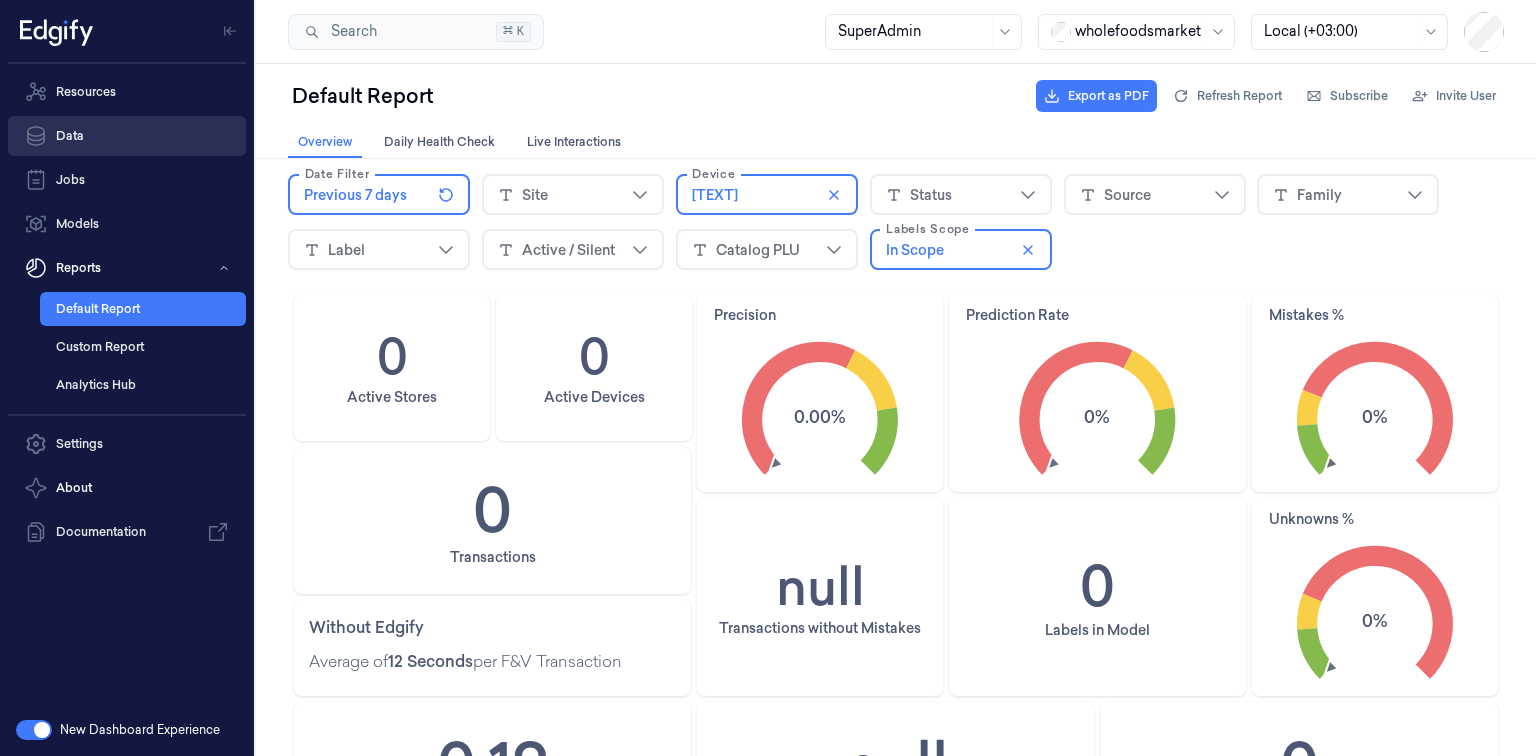 click on "Data" at bounding box center (127, 136) 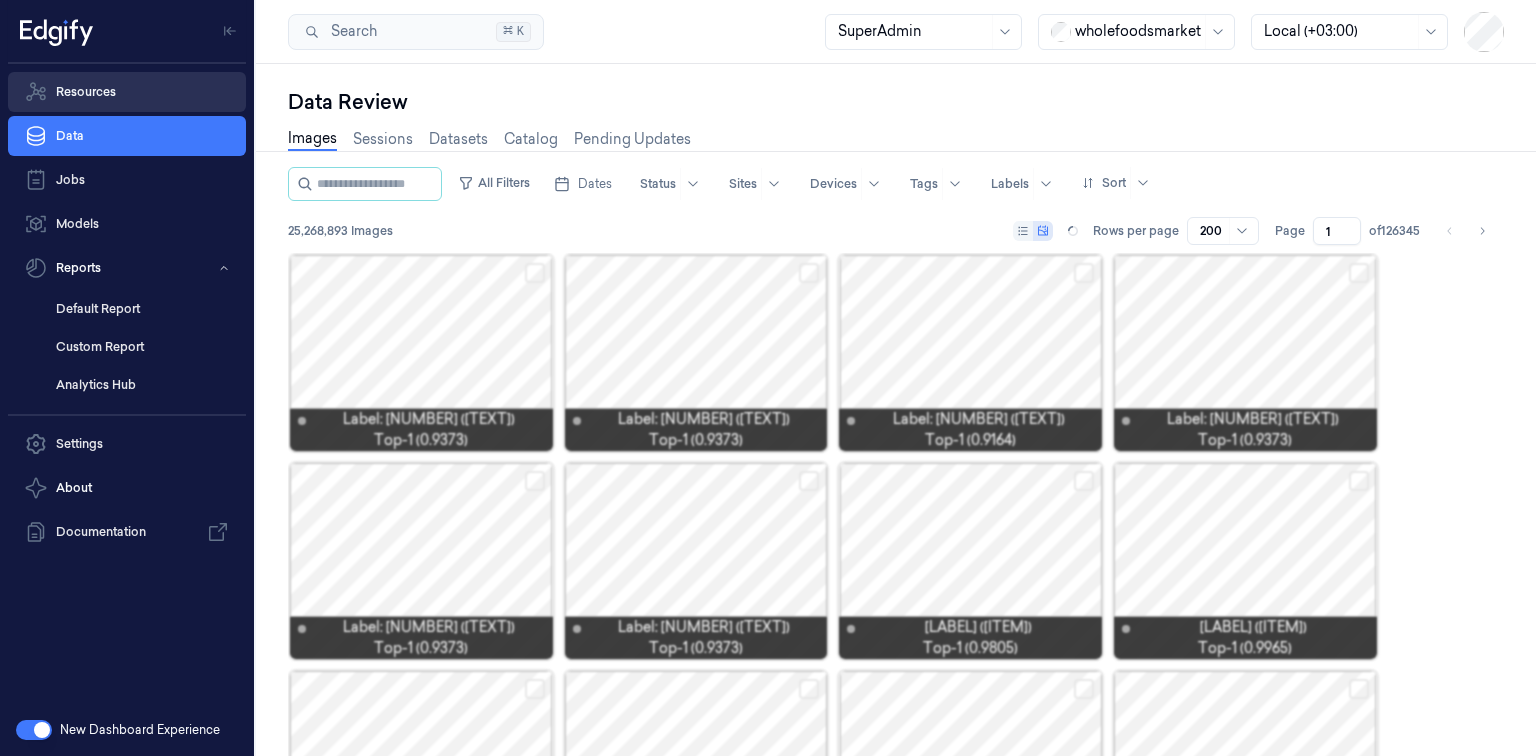 click on "Resources" at bounding box center [127, 92] 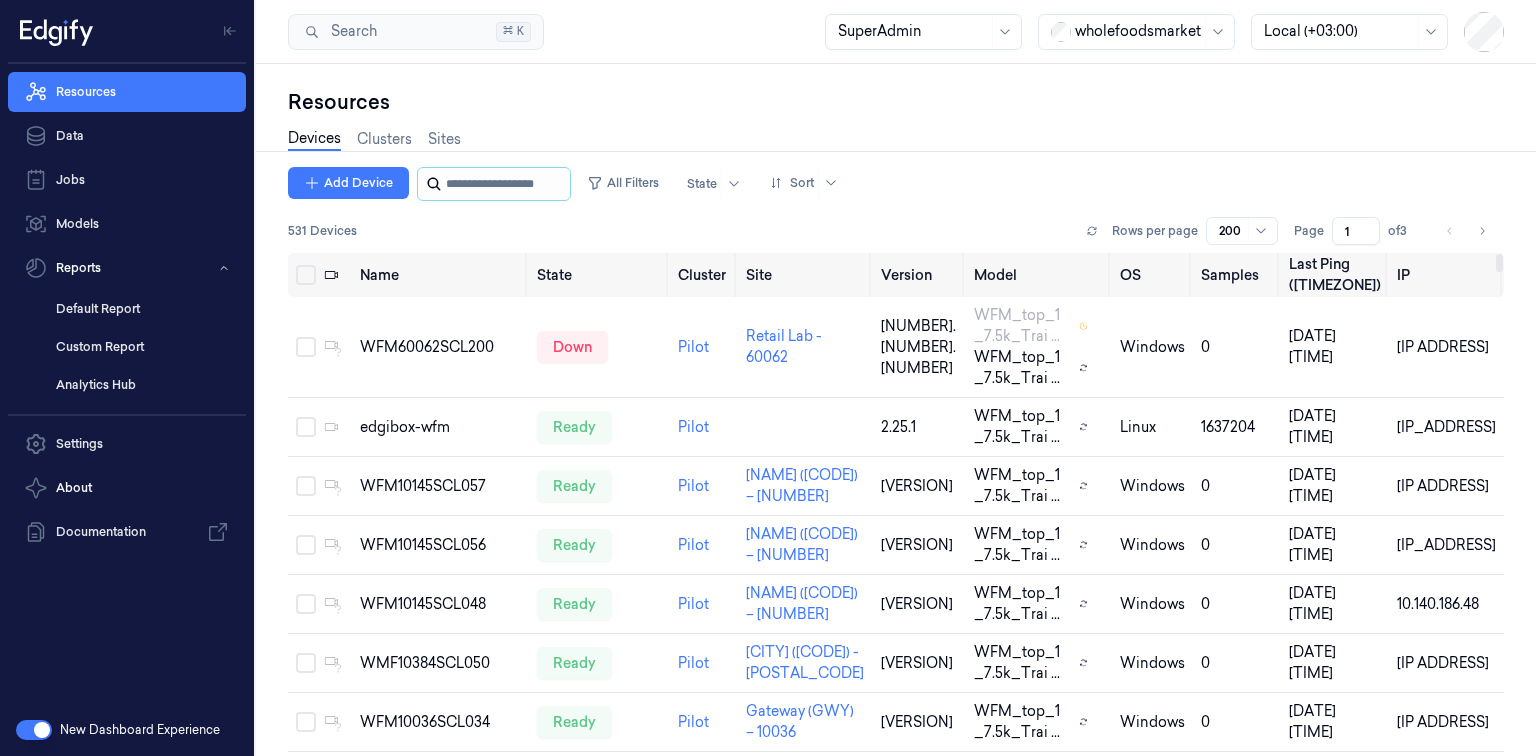 click at bounding box center [506, 184] 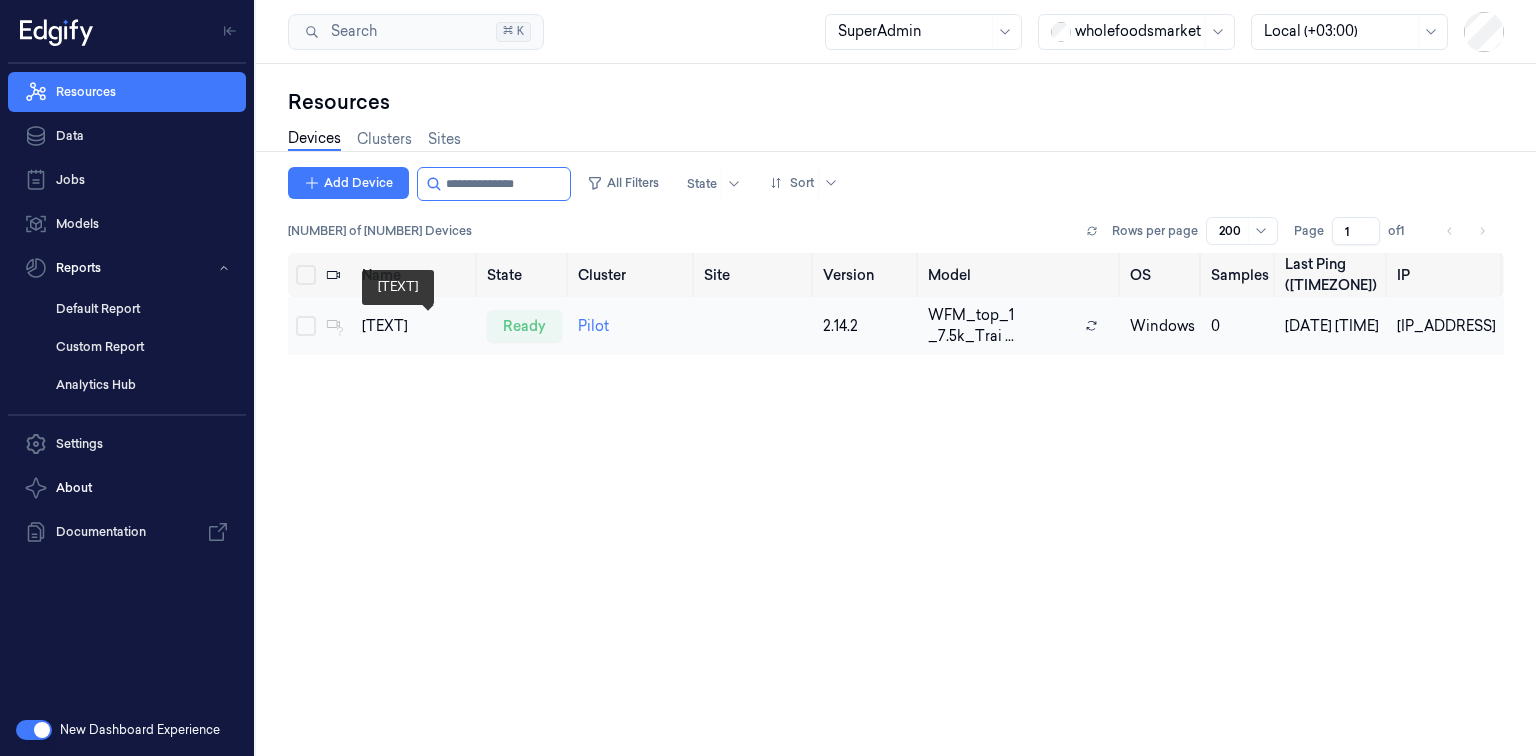 type on "**********" 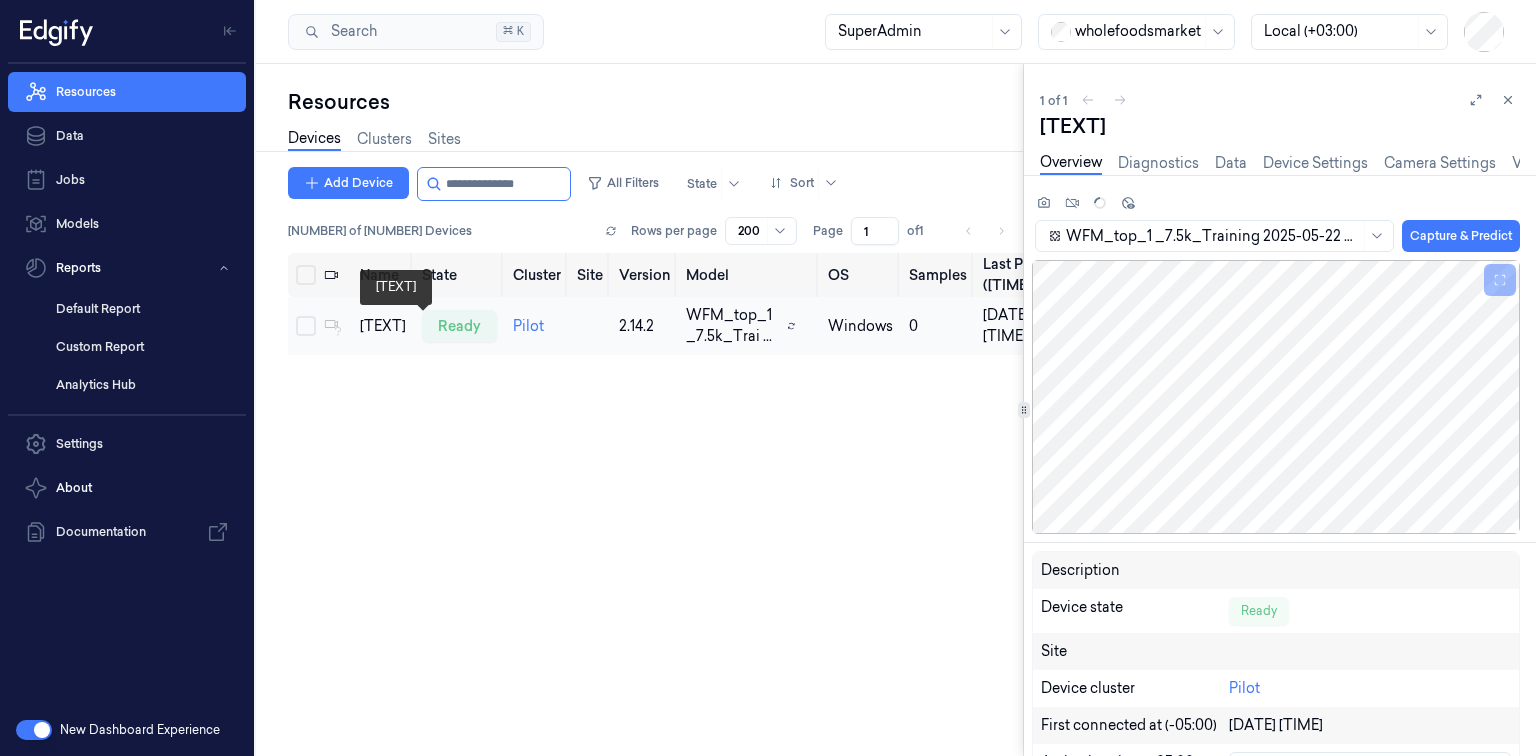 scroll, scrollTop: 0, scrollLeft: 0, axis: both 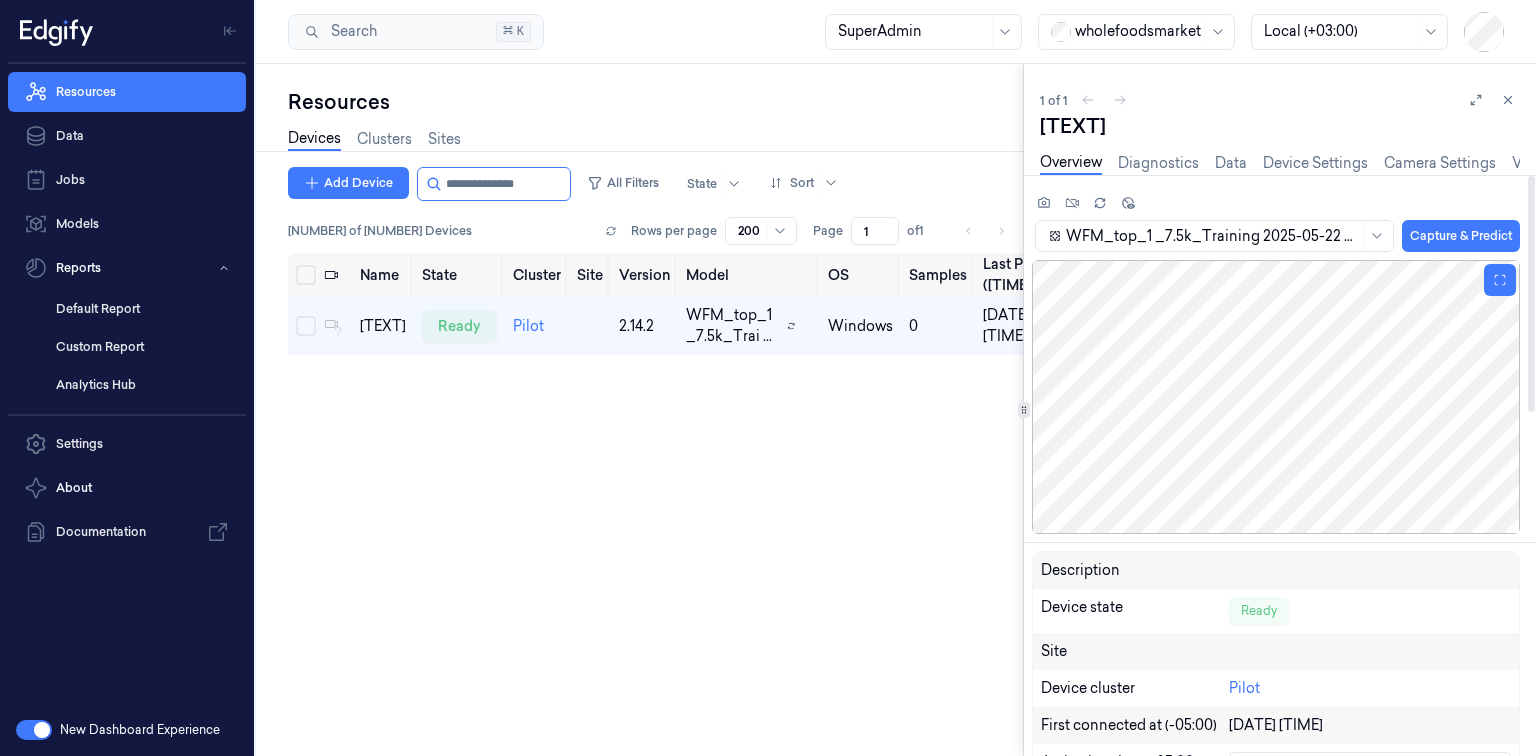 click at bounding box center [1276, 397] 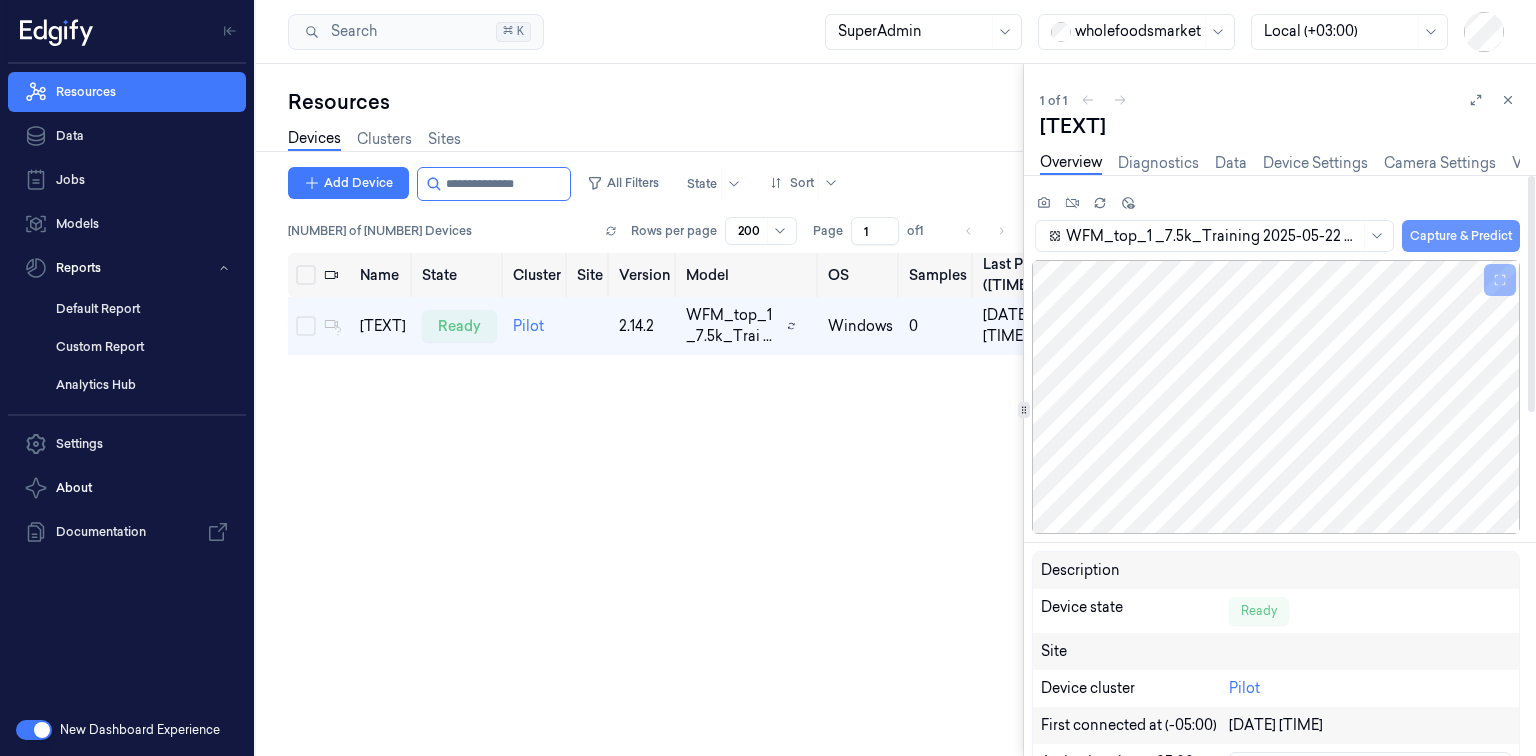 click on "Capture & Predict" at bounding box center (1461, 236) 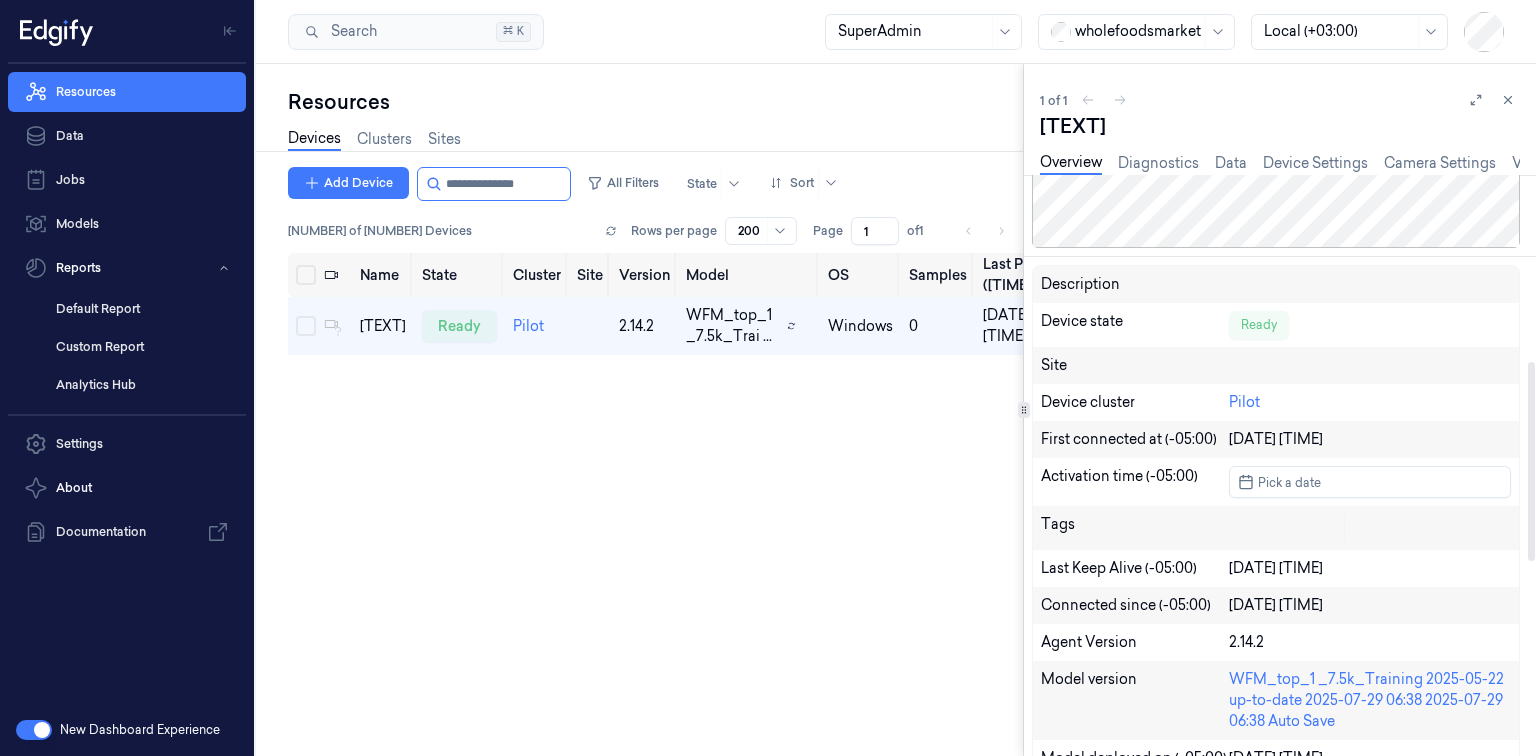scroll, scrollTop: 560, scrollLeft: 0, axis: vertical 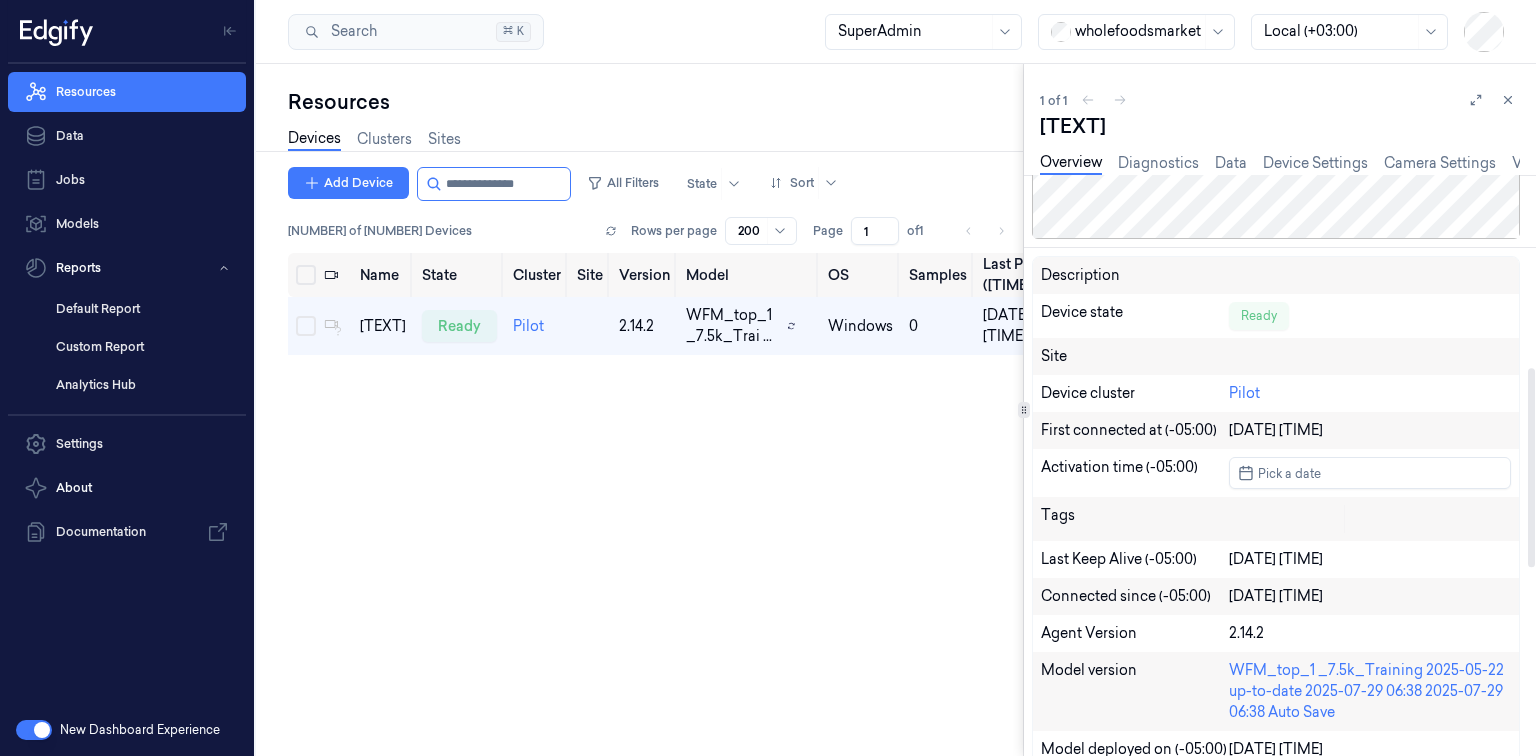 click on "2.14.2" at bounding box center [1370, 633] 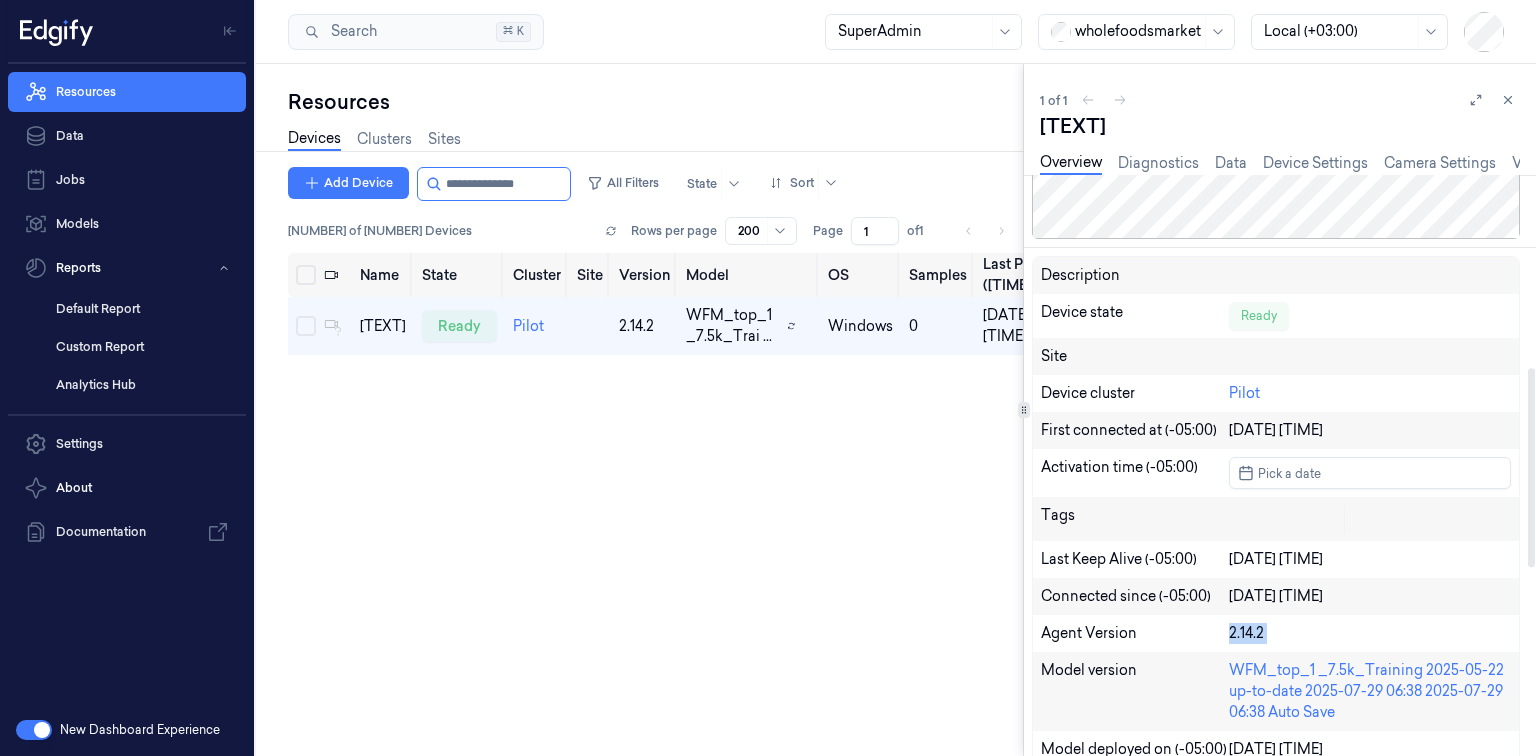 click on "2.14.2" at bounding box center [1370, 633] 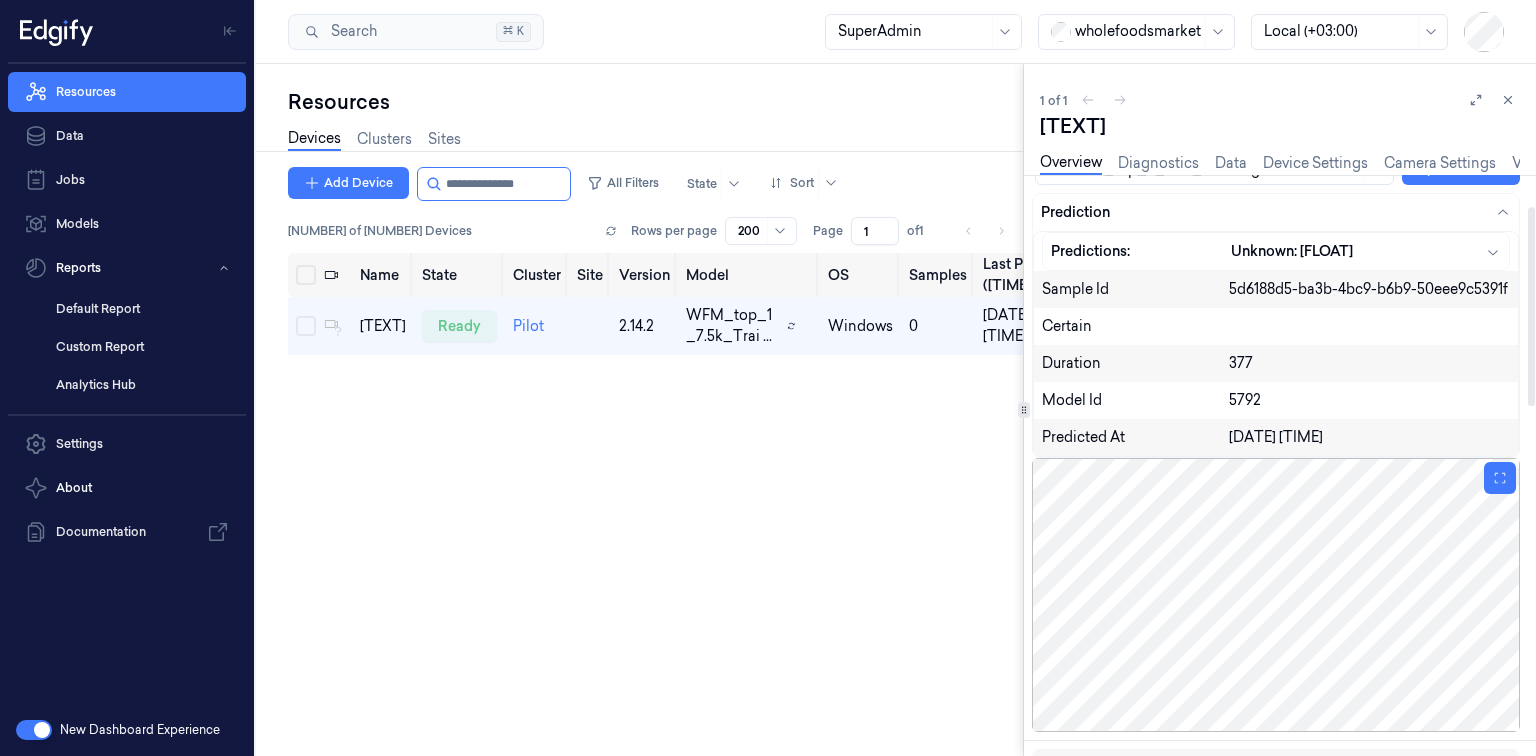 scroll, scrollTop: 0, scrollLeft: 0, axis: both 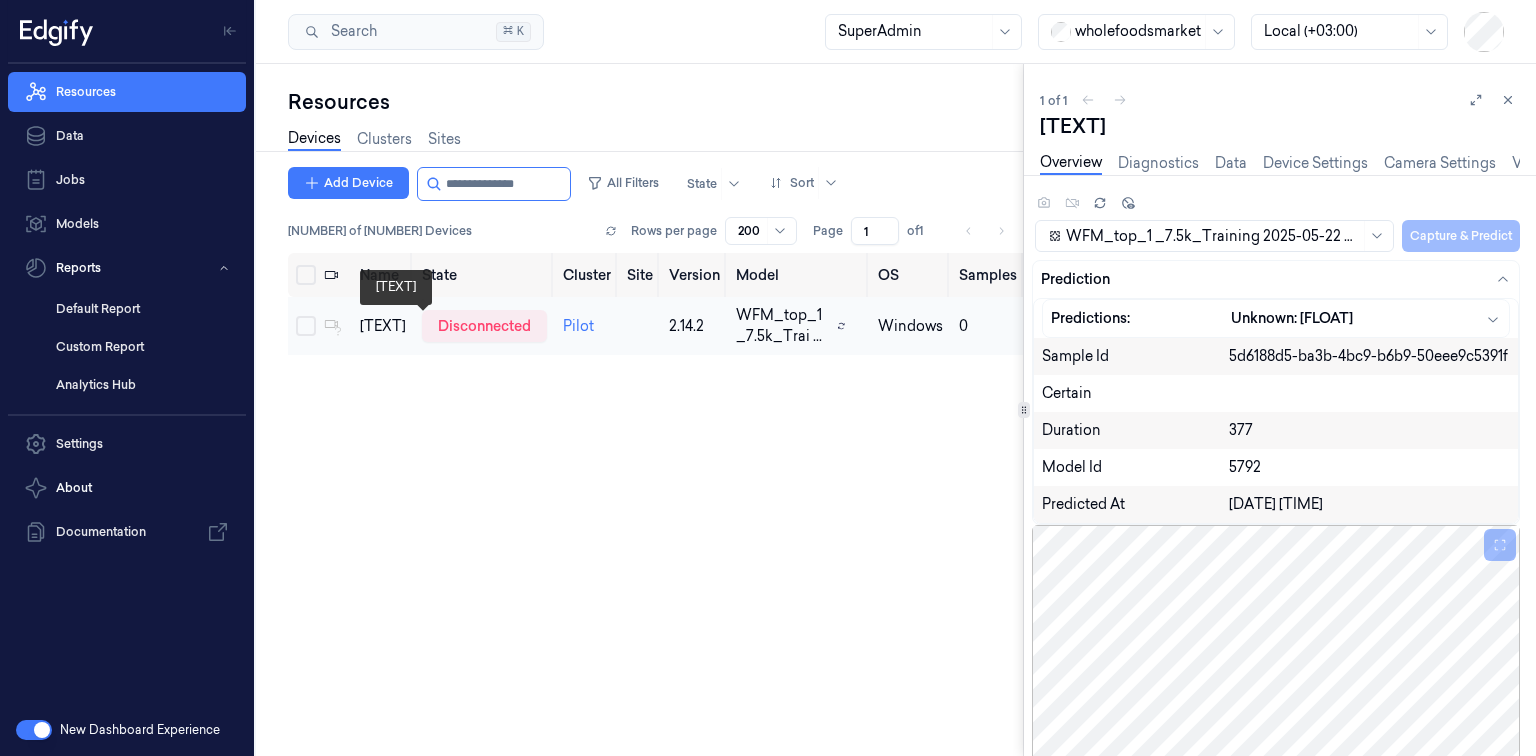 click on "[TEXT]" at bounding box center [383, 326] 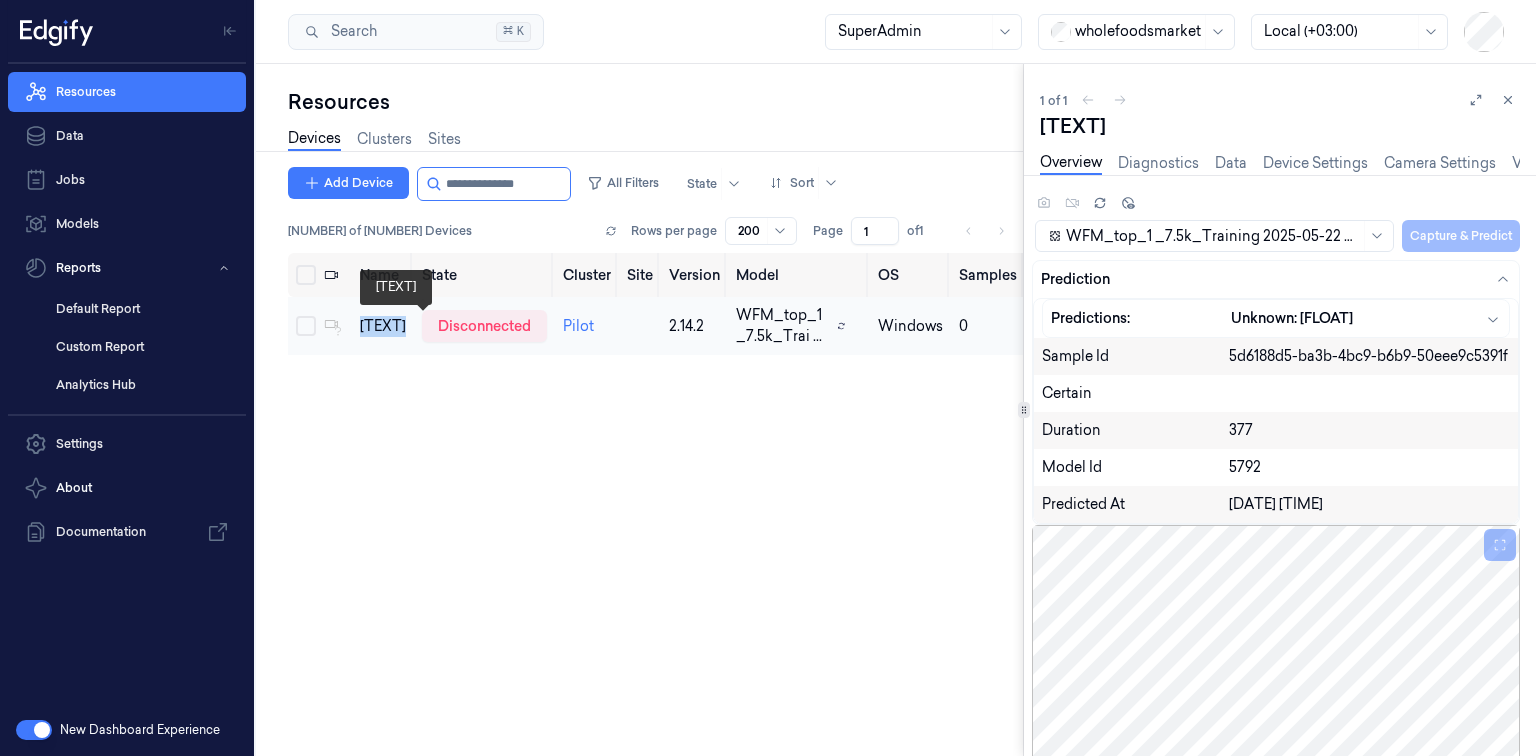 click on "[TEXT]" at bounding box center [383, 326] 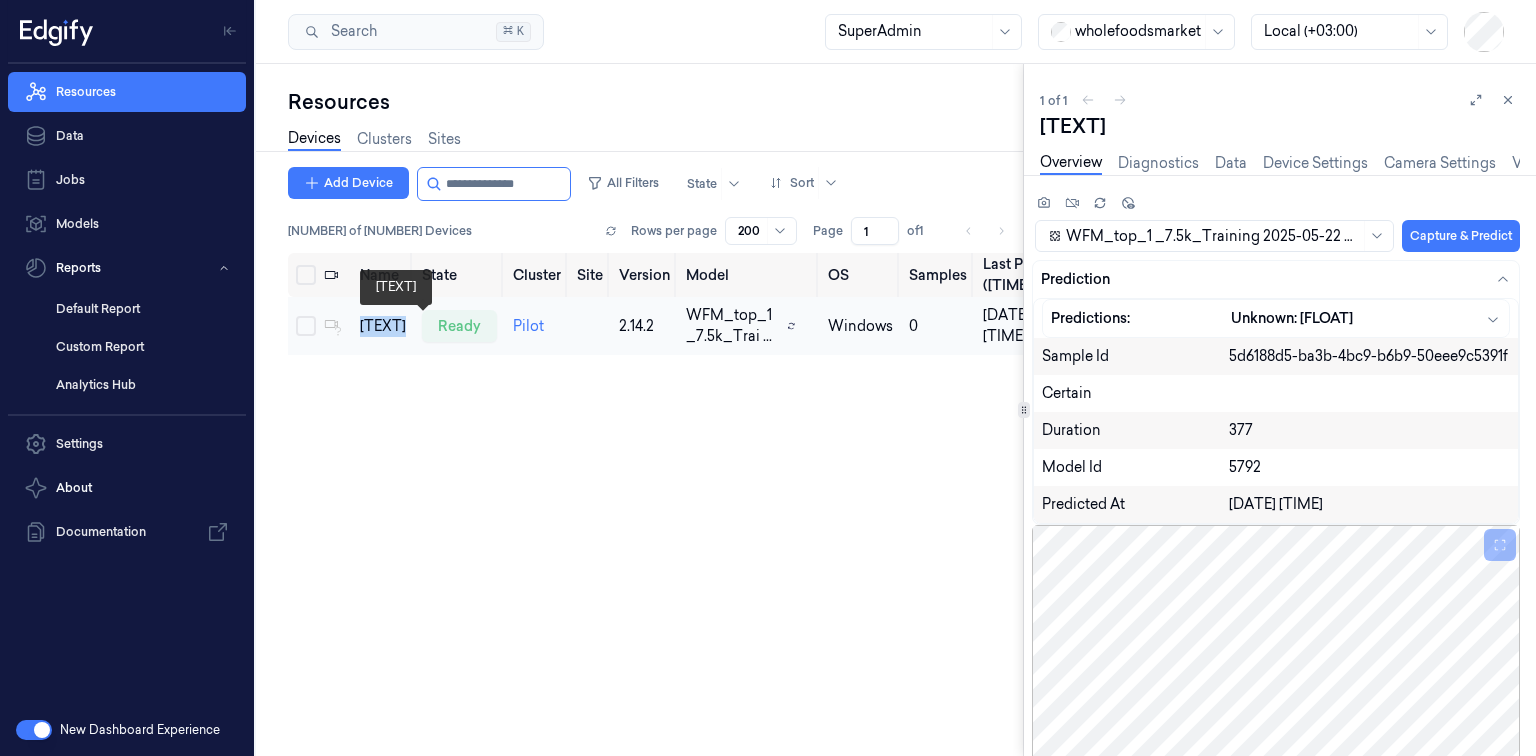 click on "[TEXT]" at bounding box center (383, 326) 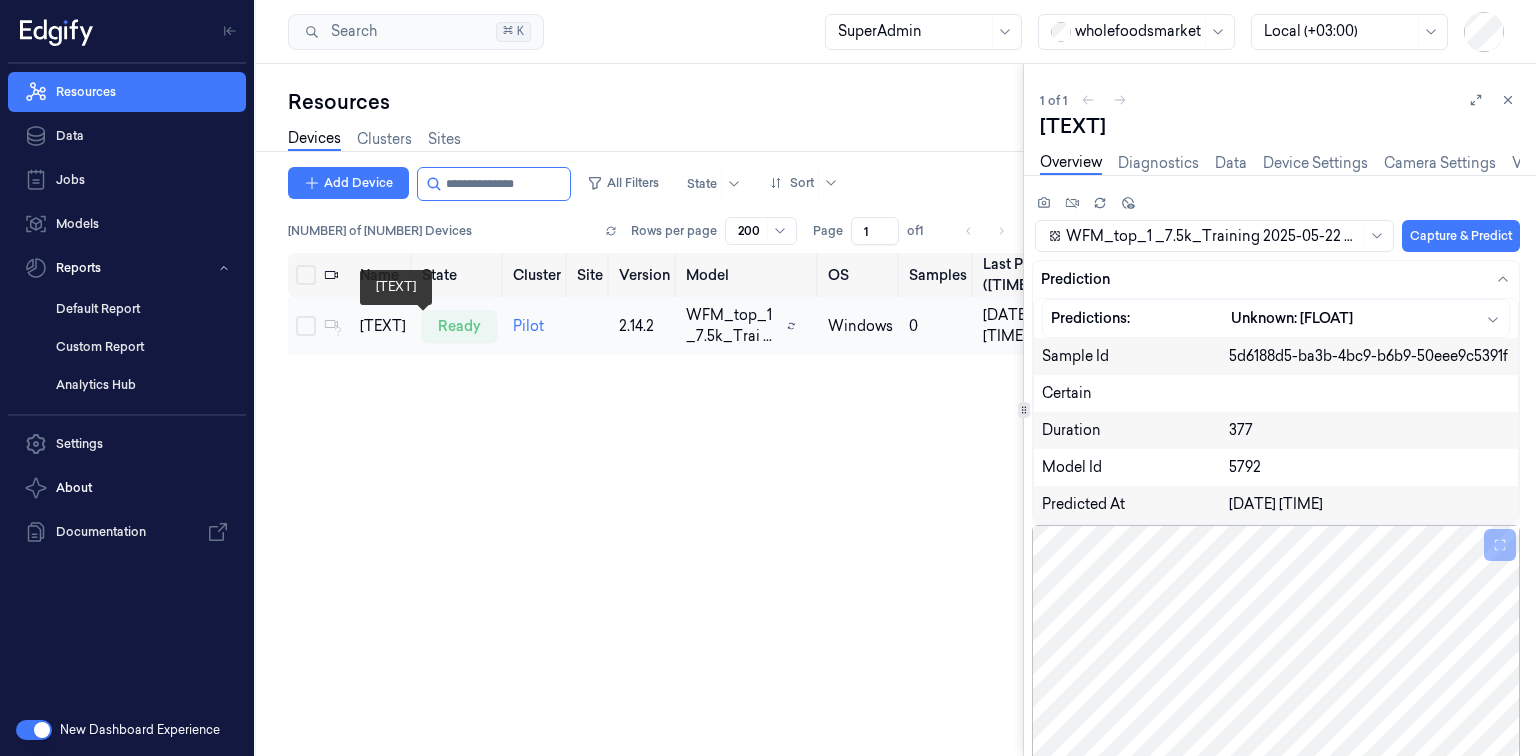 click on "[TEXT]" at bounding box center [383, 326] 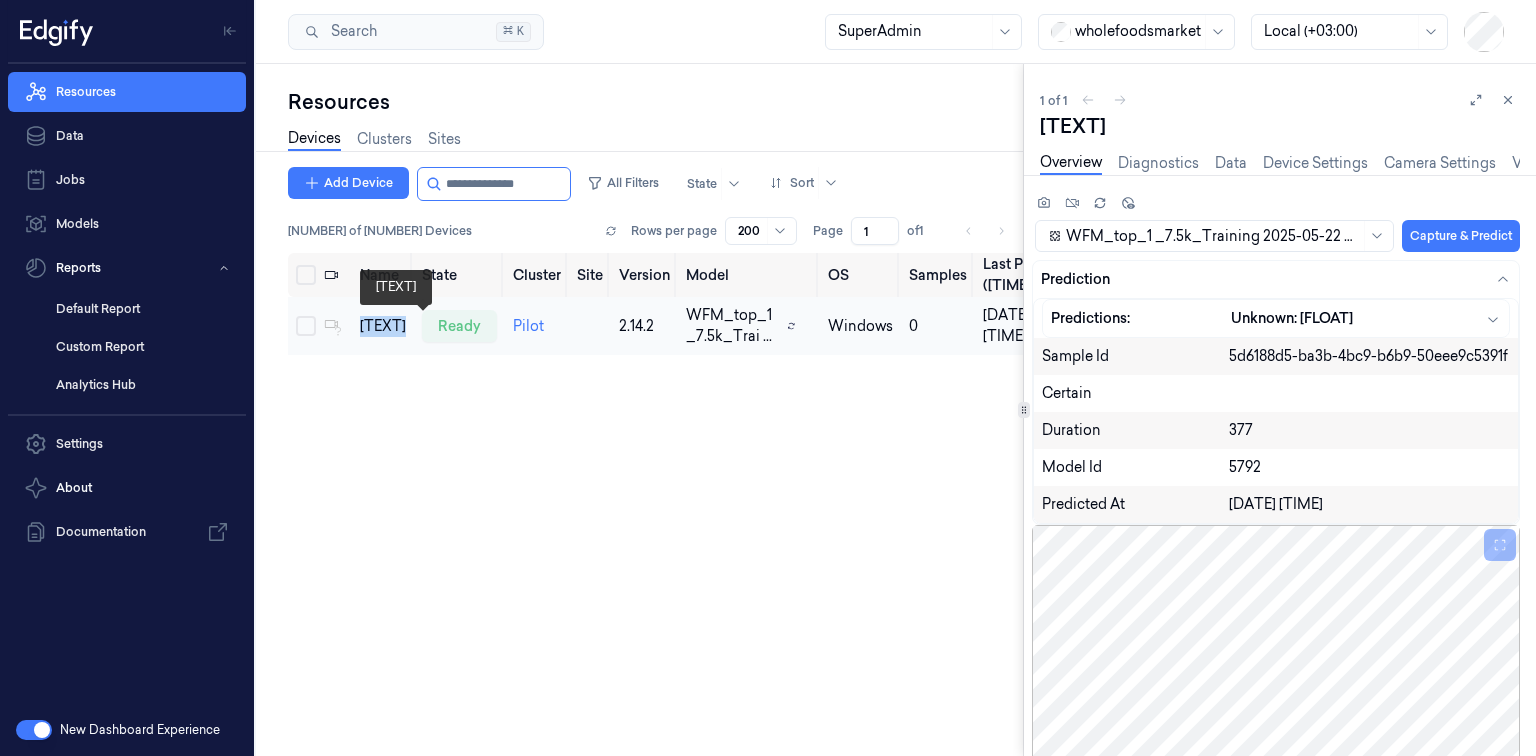 click on "[TEXT]" at bounding box center (383, 326) 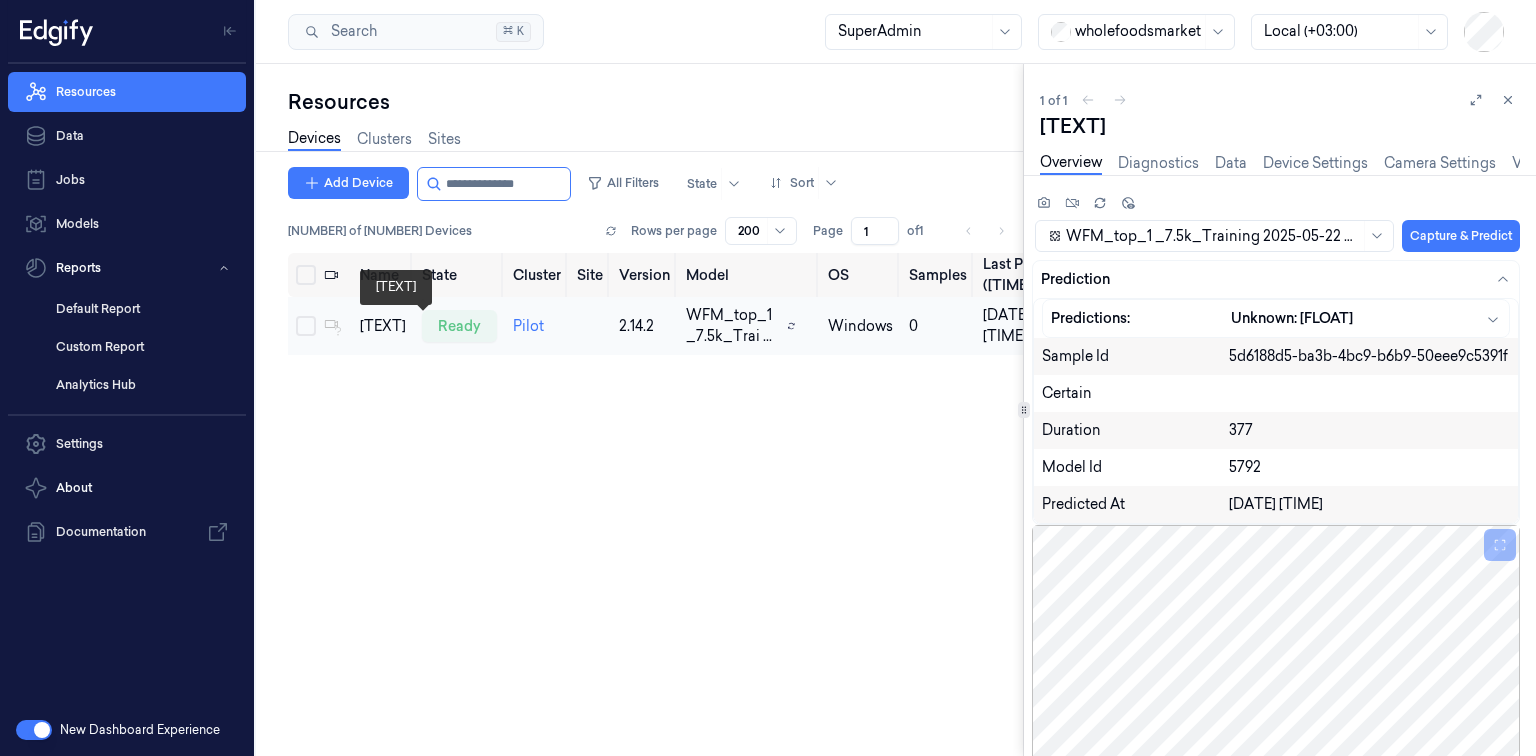 click on "[TEXT]" at bounding box center (383, 326) 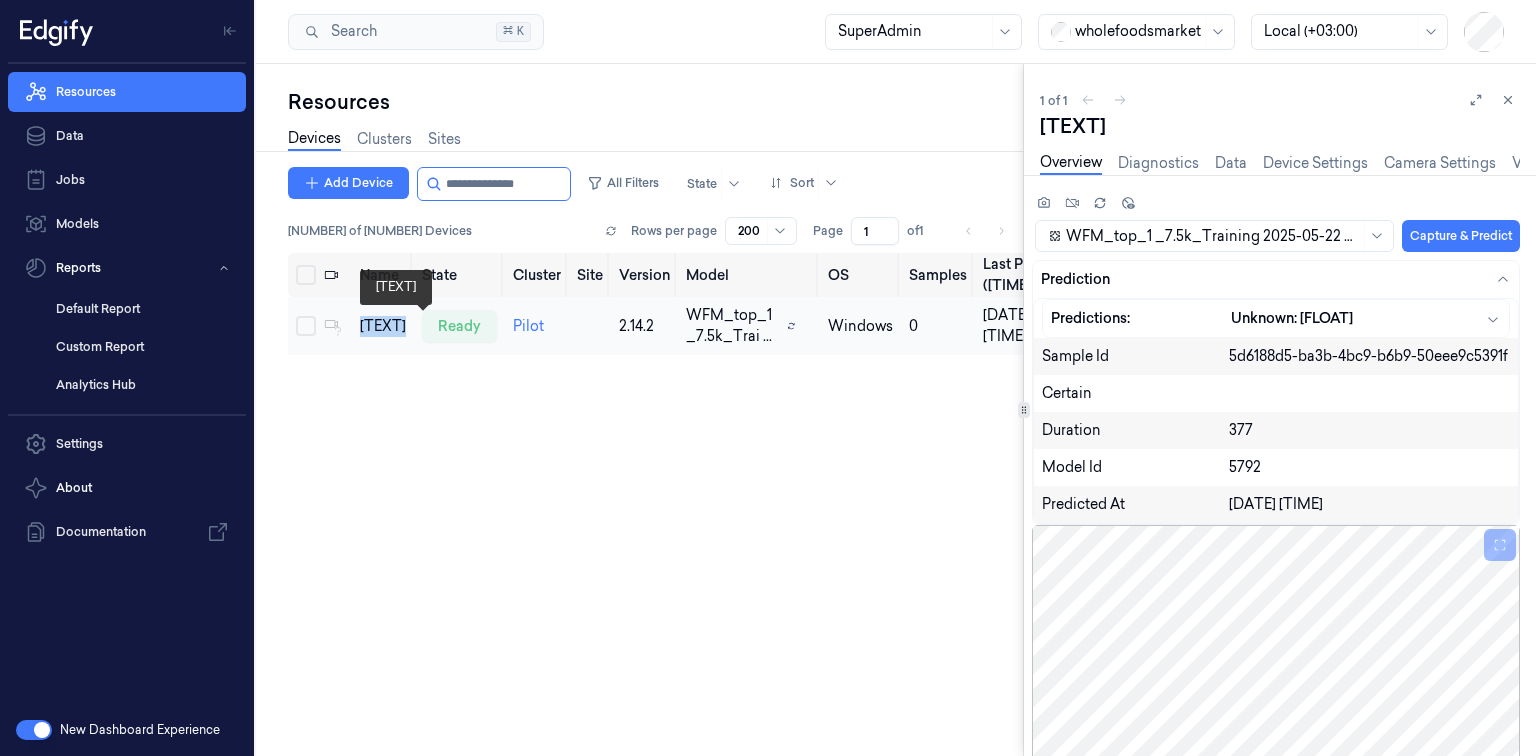 click on "[TEXT]" at bounding box center [383, 326] 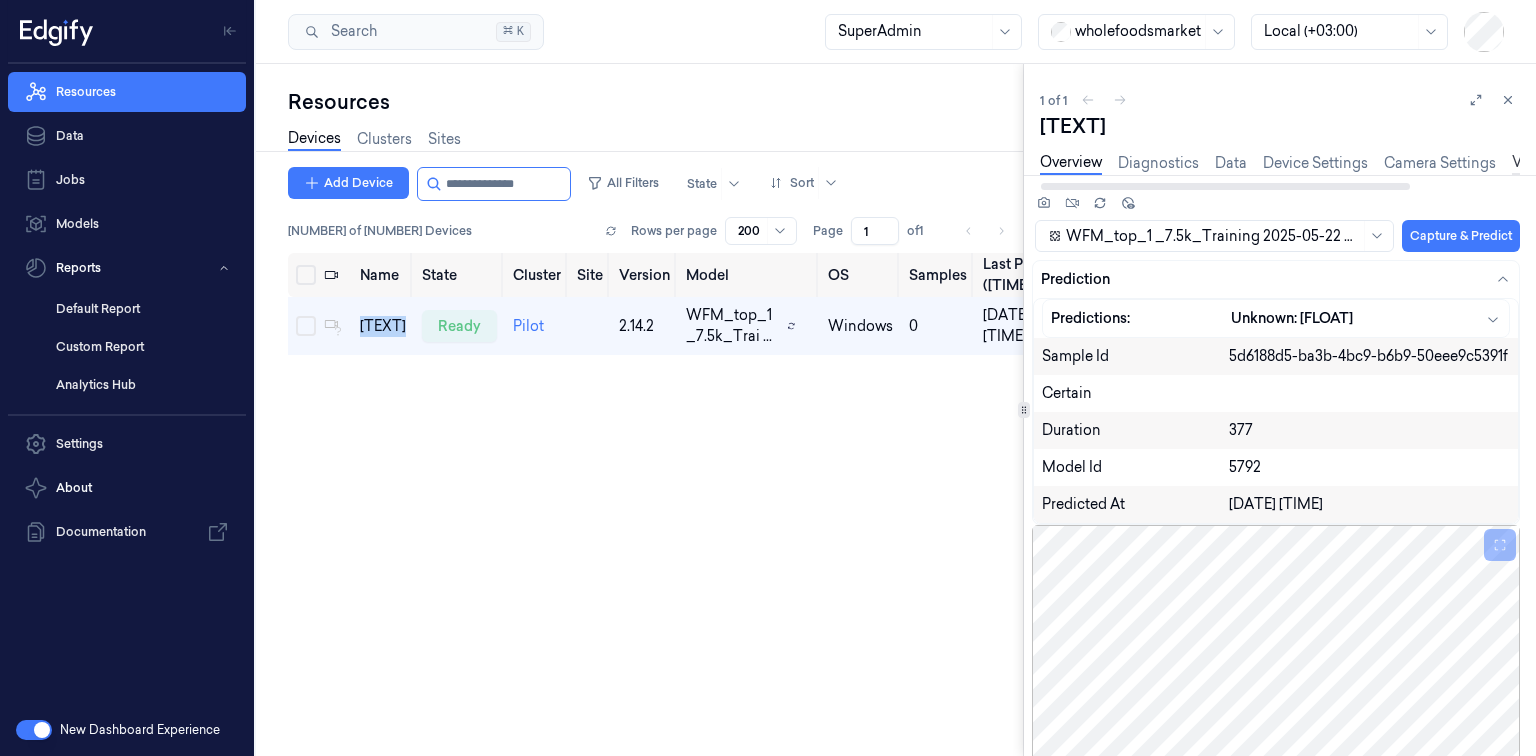 click on "Version History" at bounding box center (1563, 163) 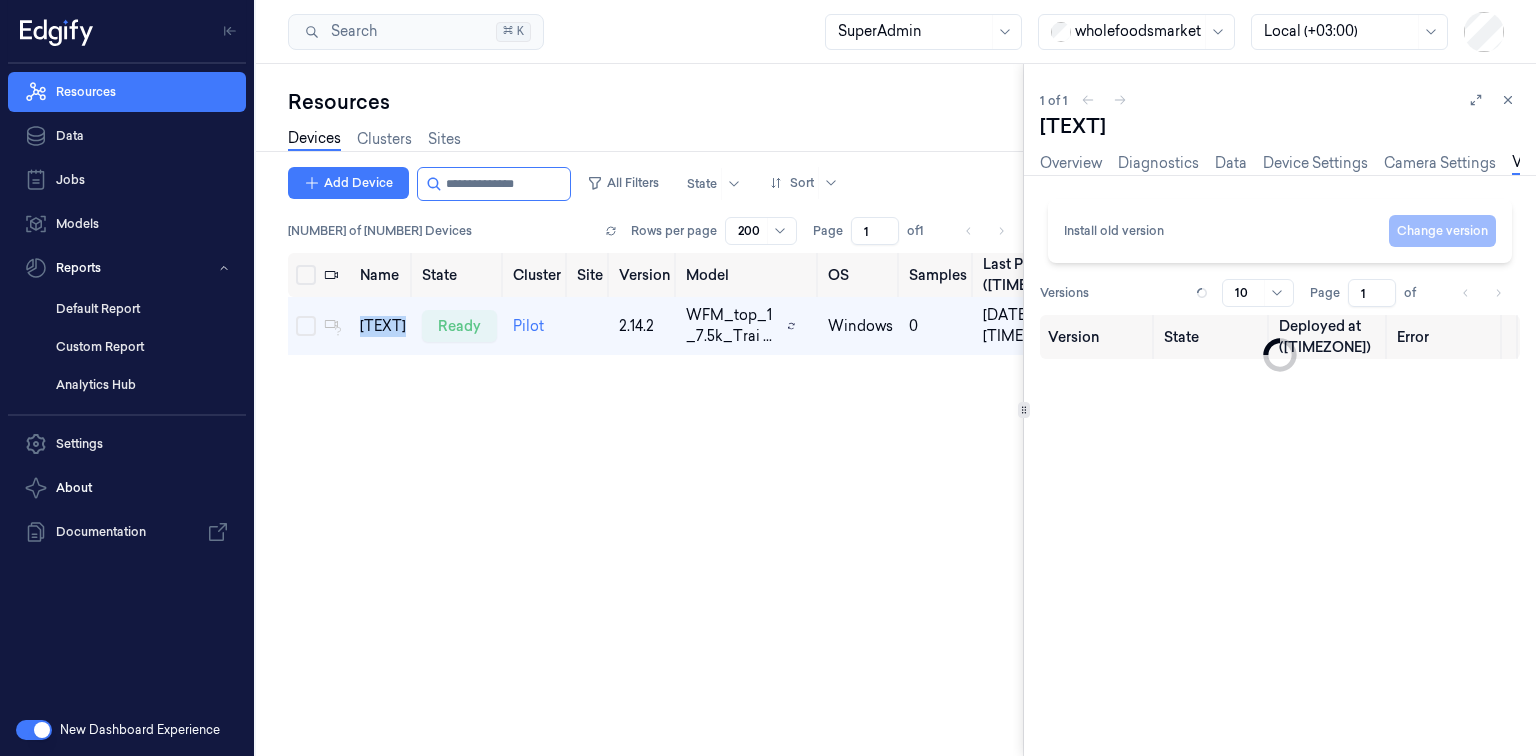 scroll, scrollTop: 0, scrollLeft: 94, axis: horizontal 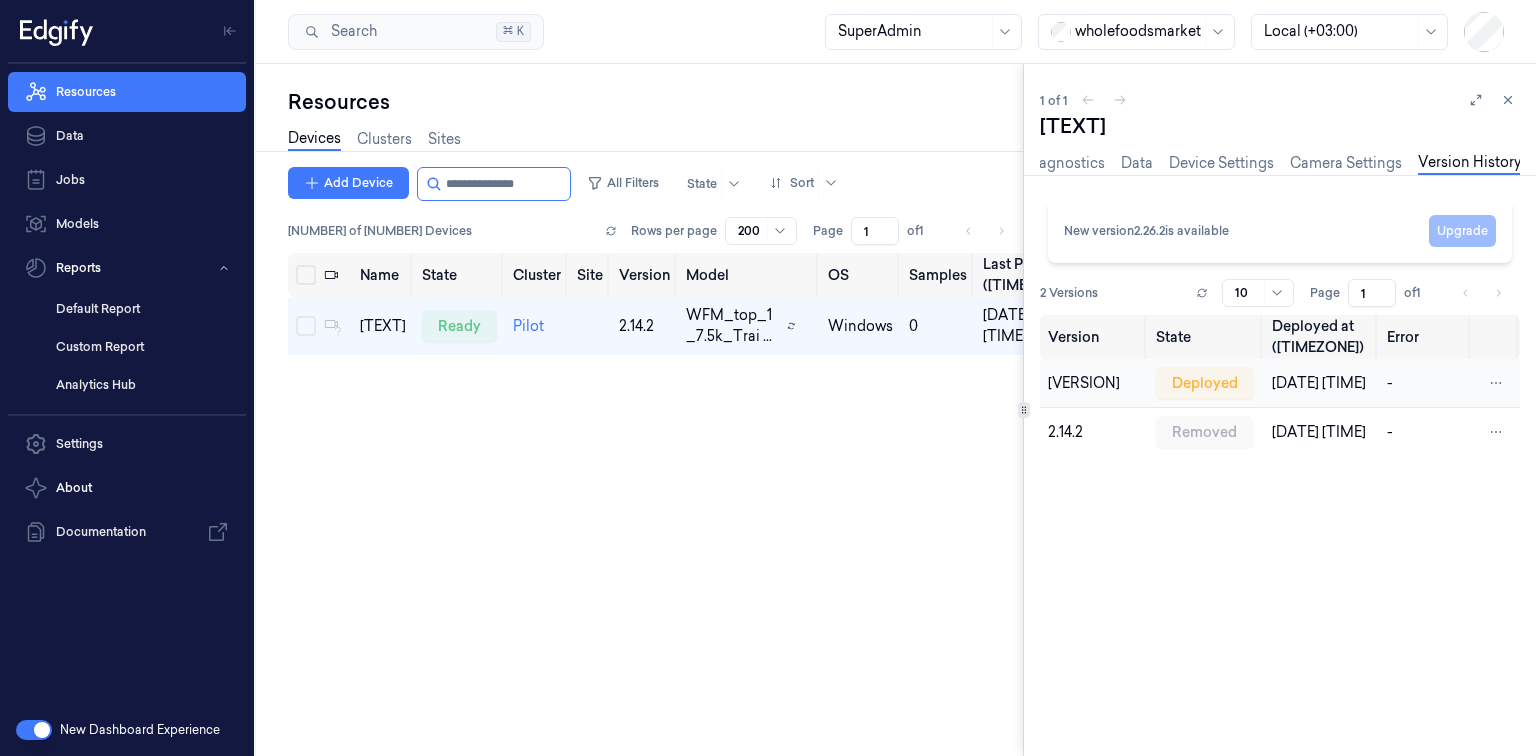 click on "[VERSION]" at bounding box center (1093, 383) 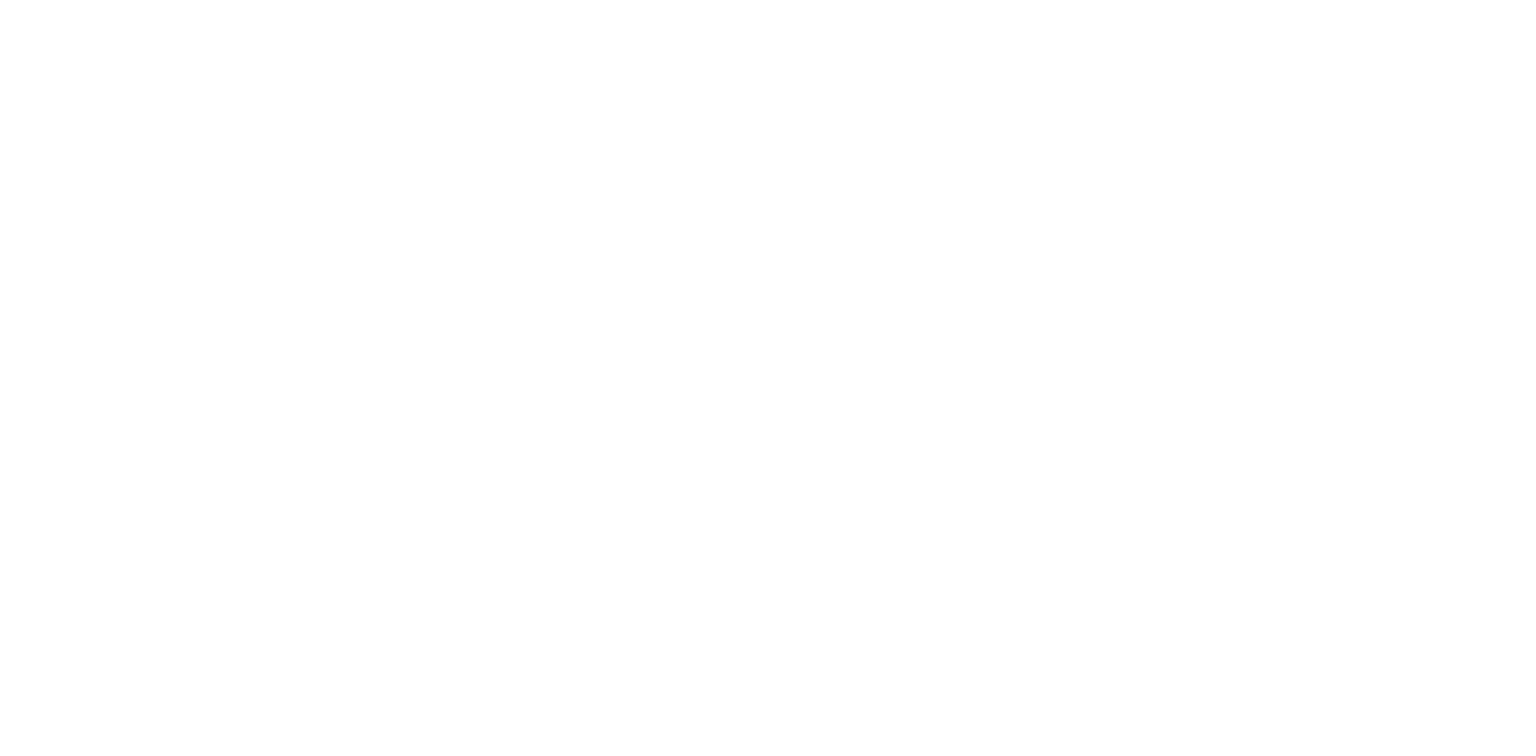 scroll, scrollTop: 0, scrollLeft: 0, axis: both 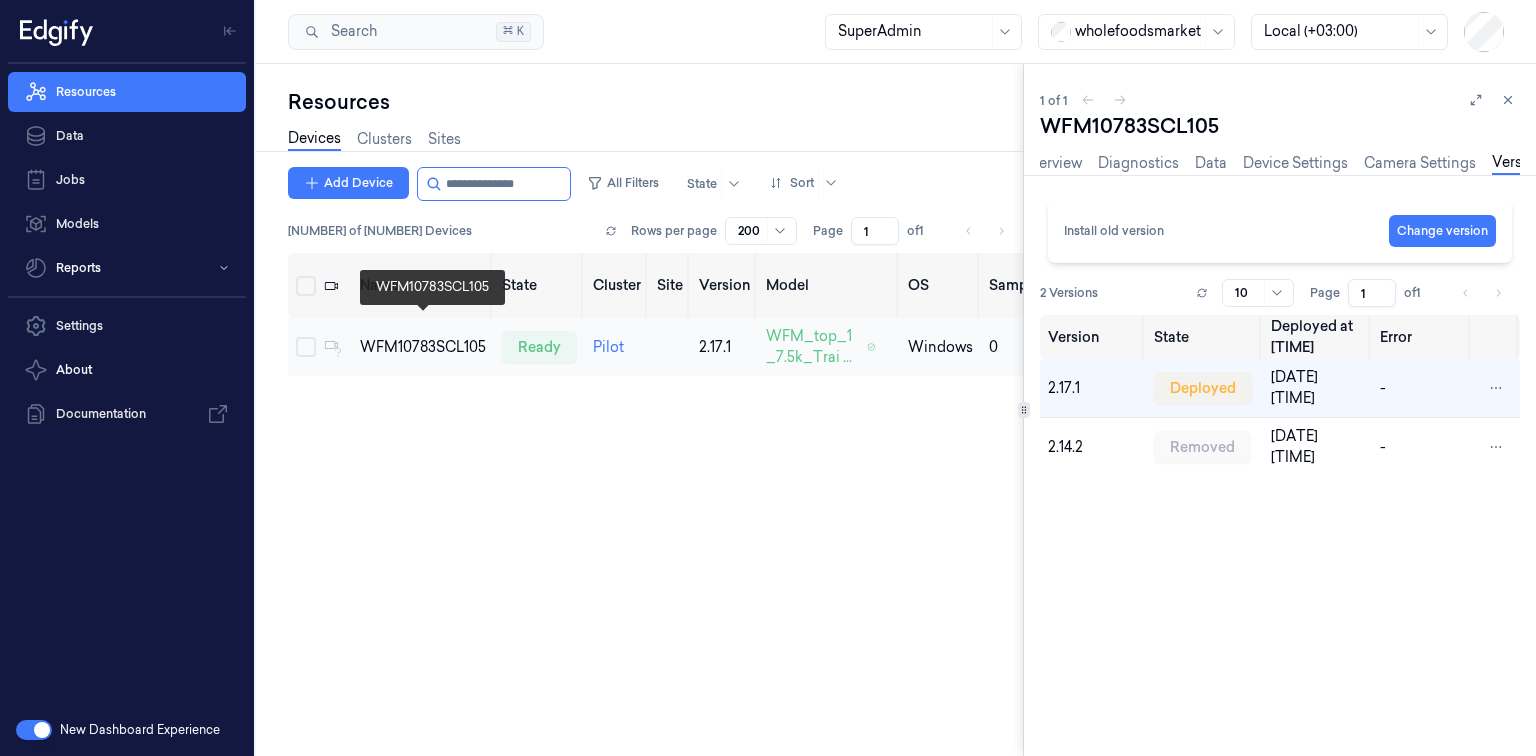 click on "WFM10783SCL105" at bounding box center (423, 347) 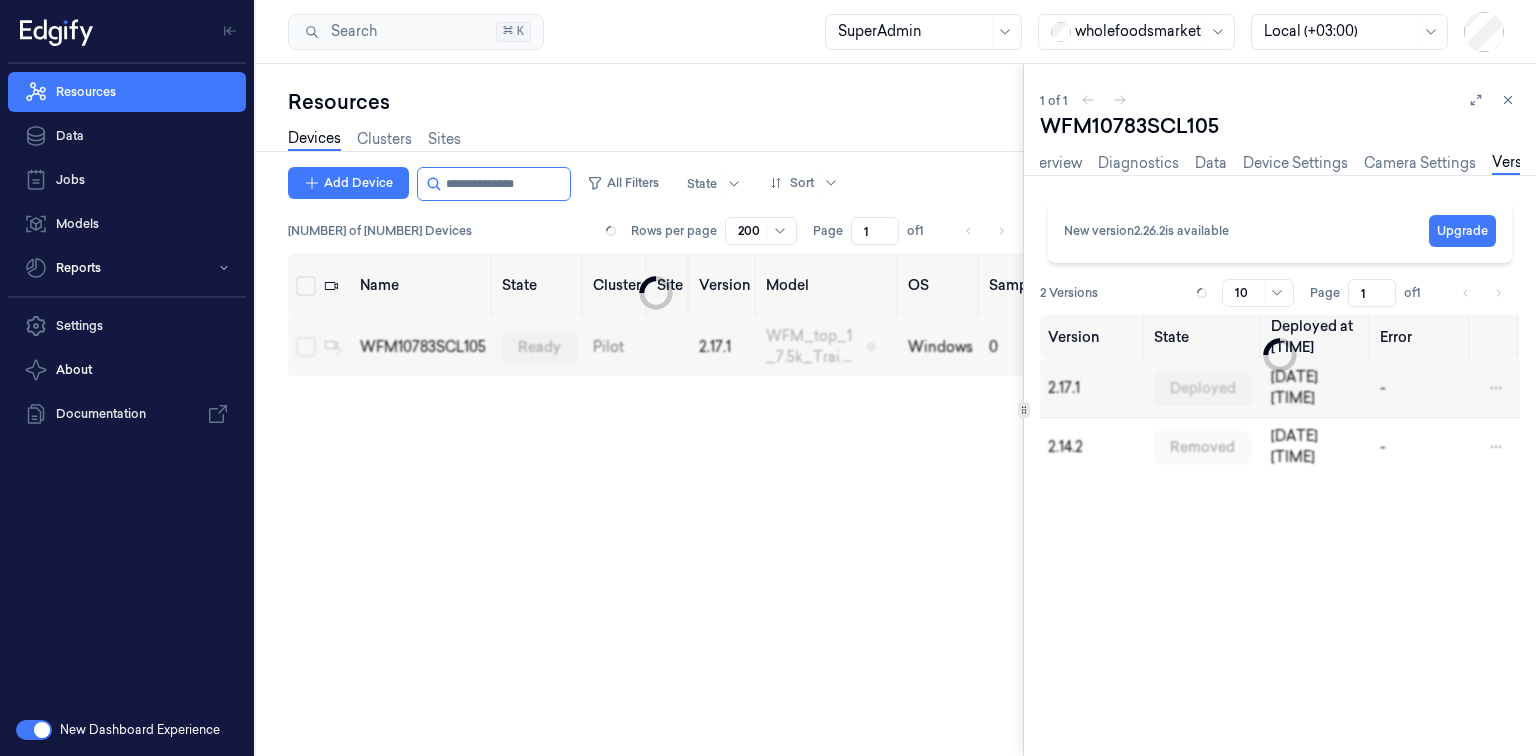 scroll, scrollTop: 0, scrollLeft: 94, axis: horizontal 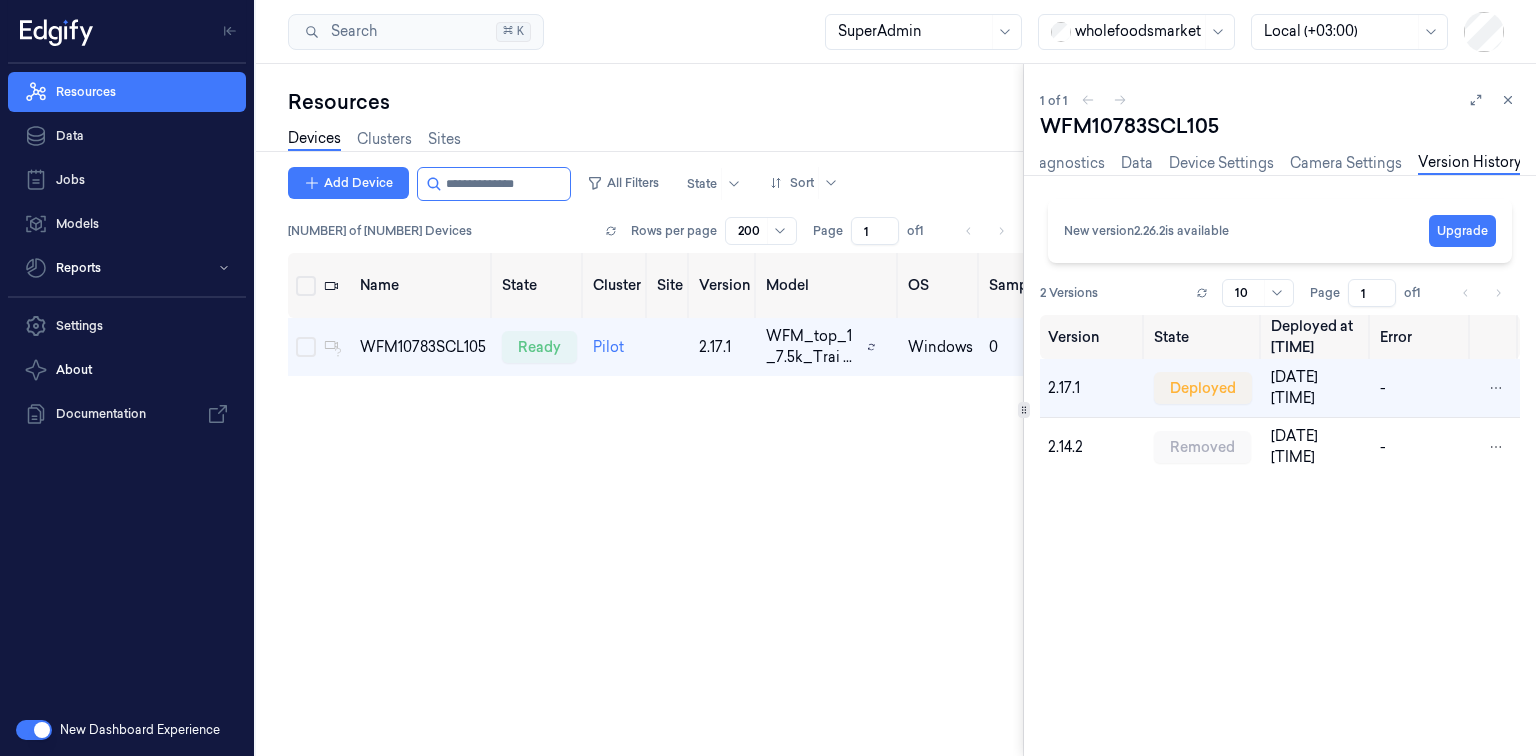 click at bounding box center [34, 730] 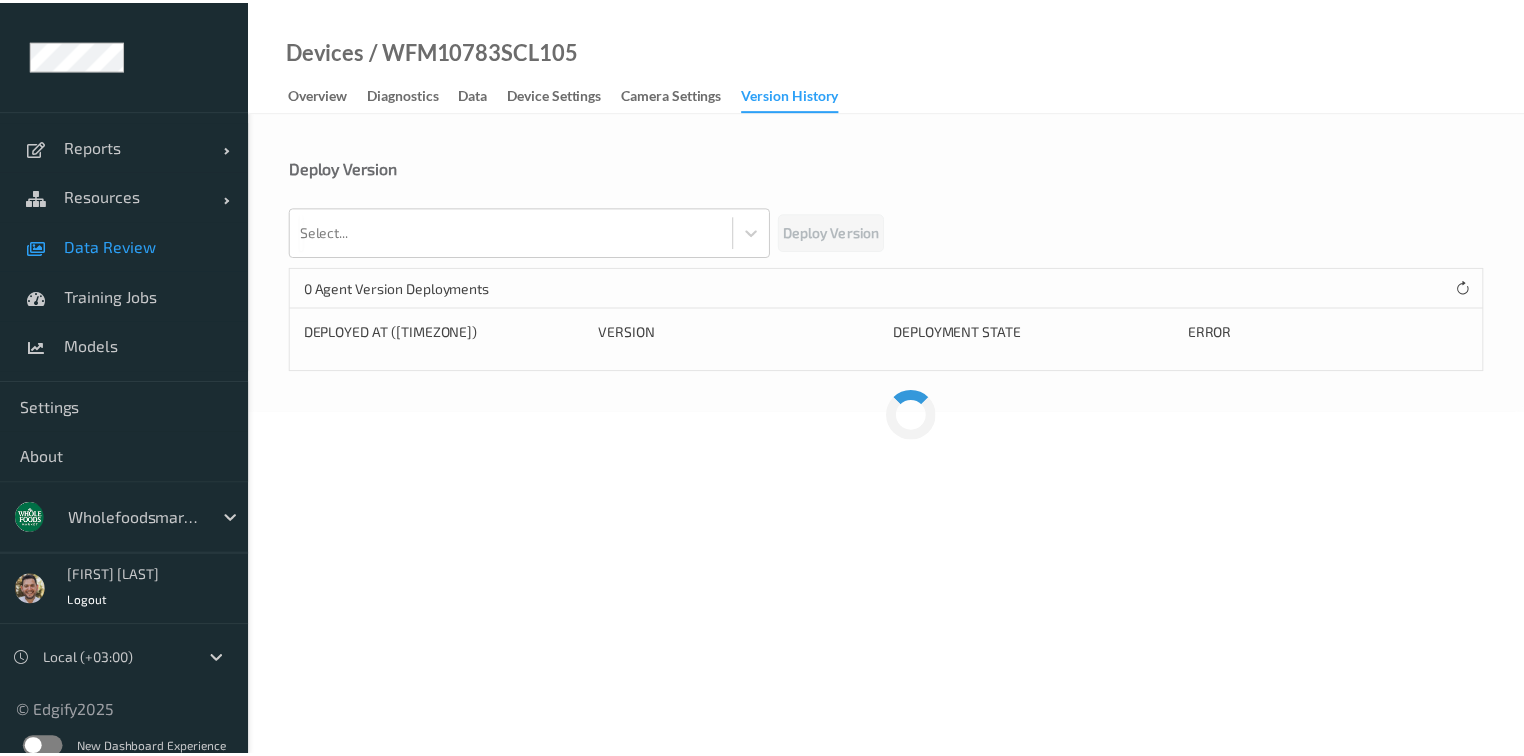 scroll, scrollTop: 0, scrollLeft: 0, axis: both 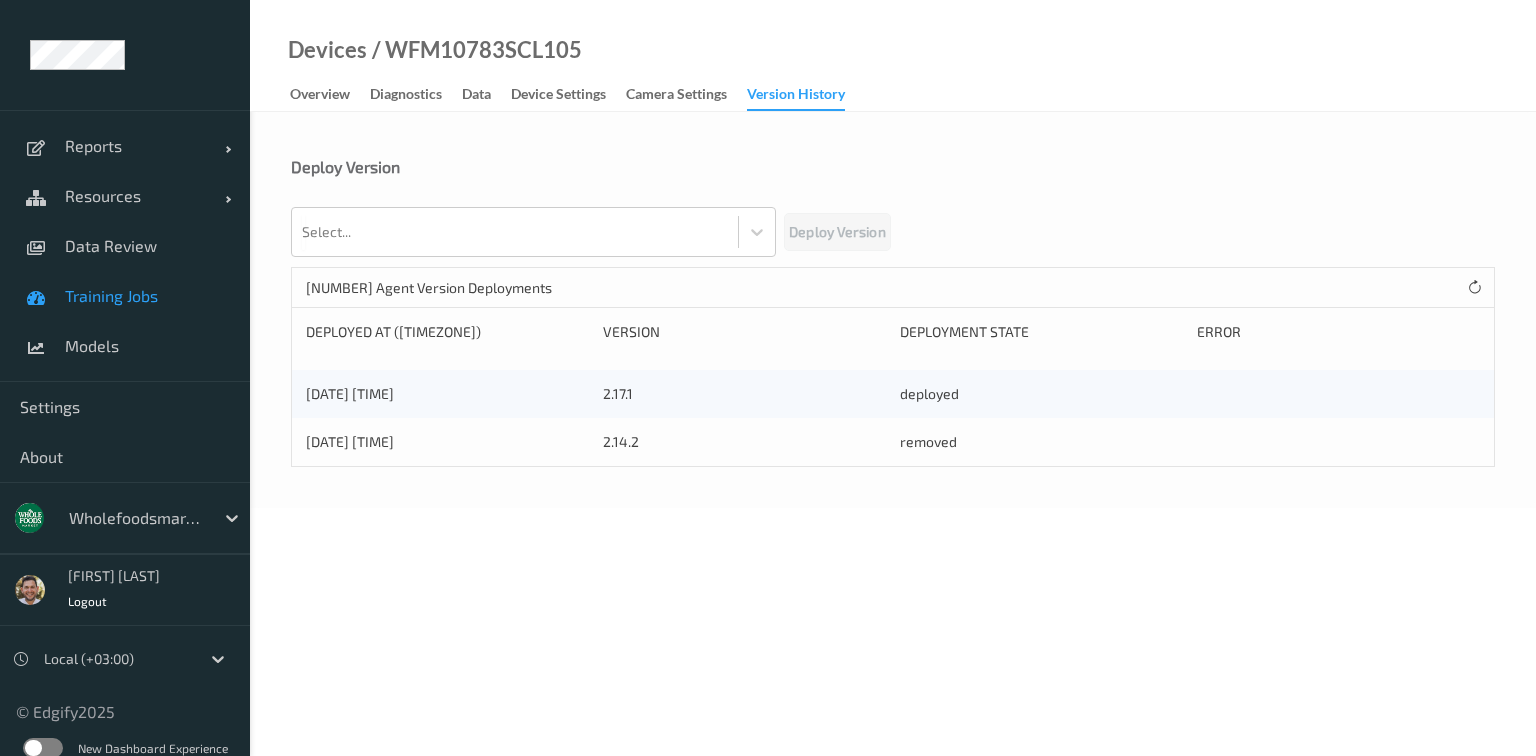 click on "Training Jobs" at bounding box center (147, 296) 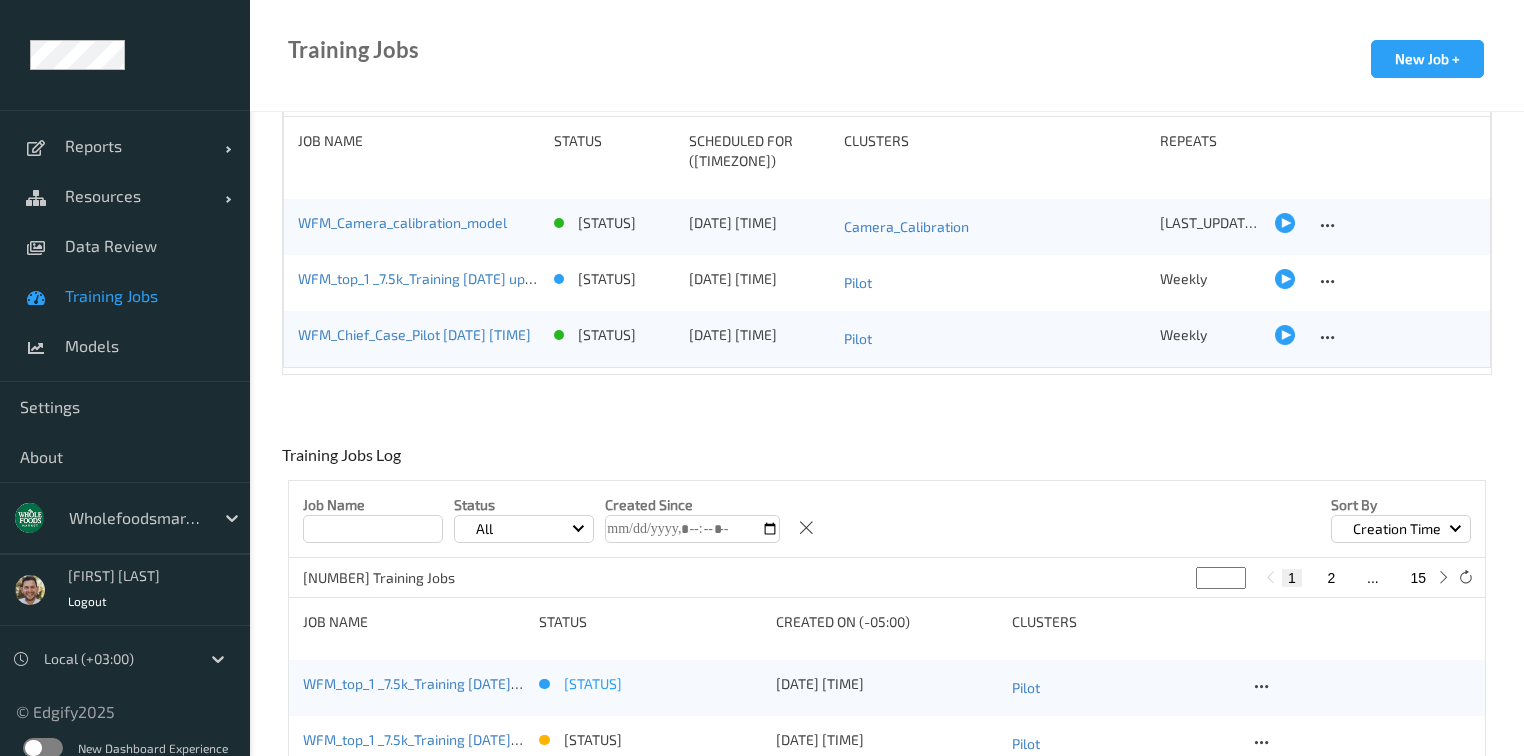 scroll, scrollTop: 240, scrollLeft: 0, axis: vertical 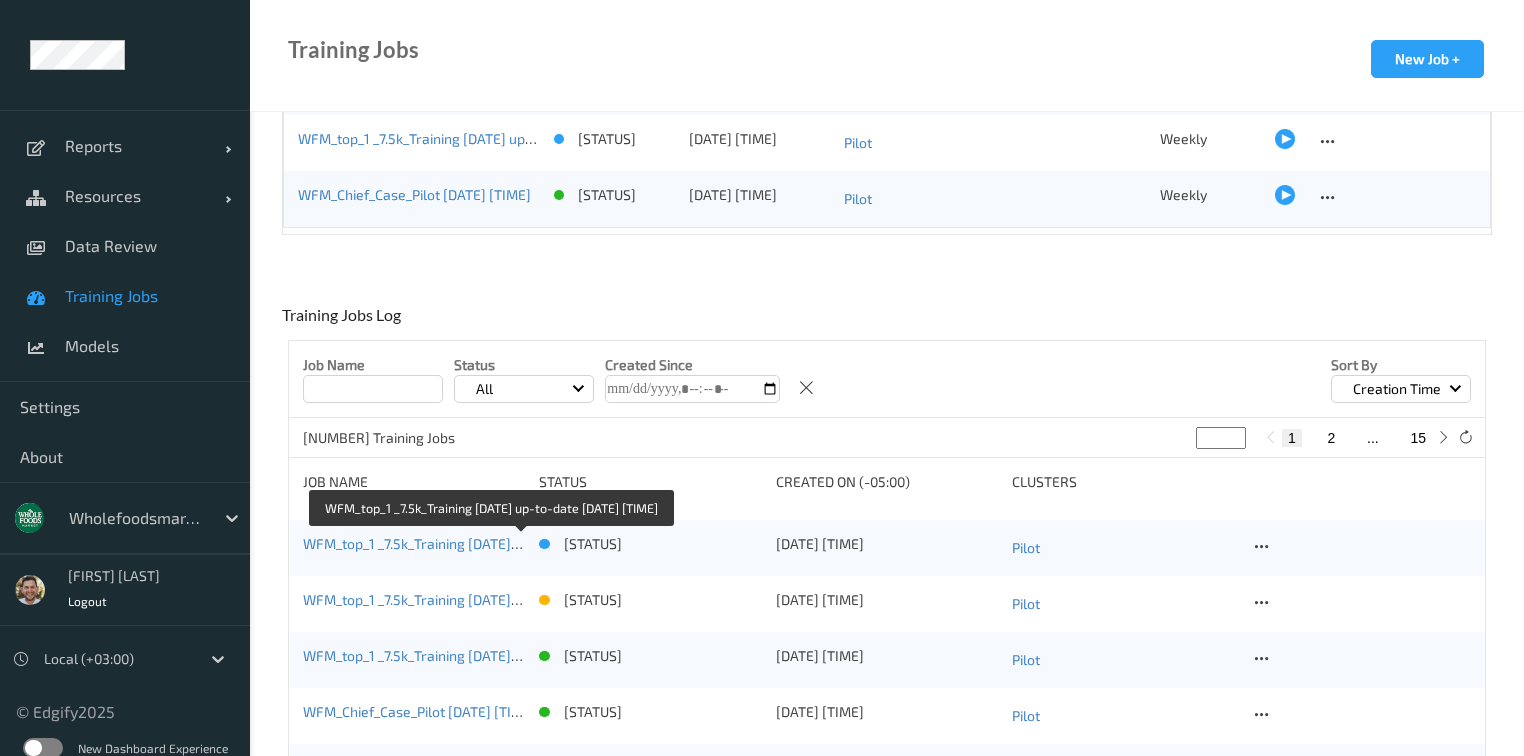 click on "WFM_top_1 _7.5k_Training [DATE] up-to-date [DATE] [TIME]" at bounding box center (489, 543) 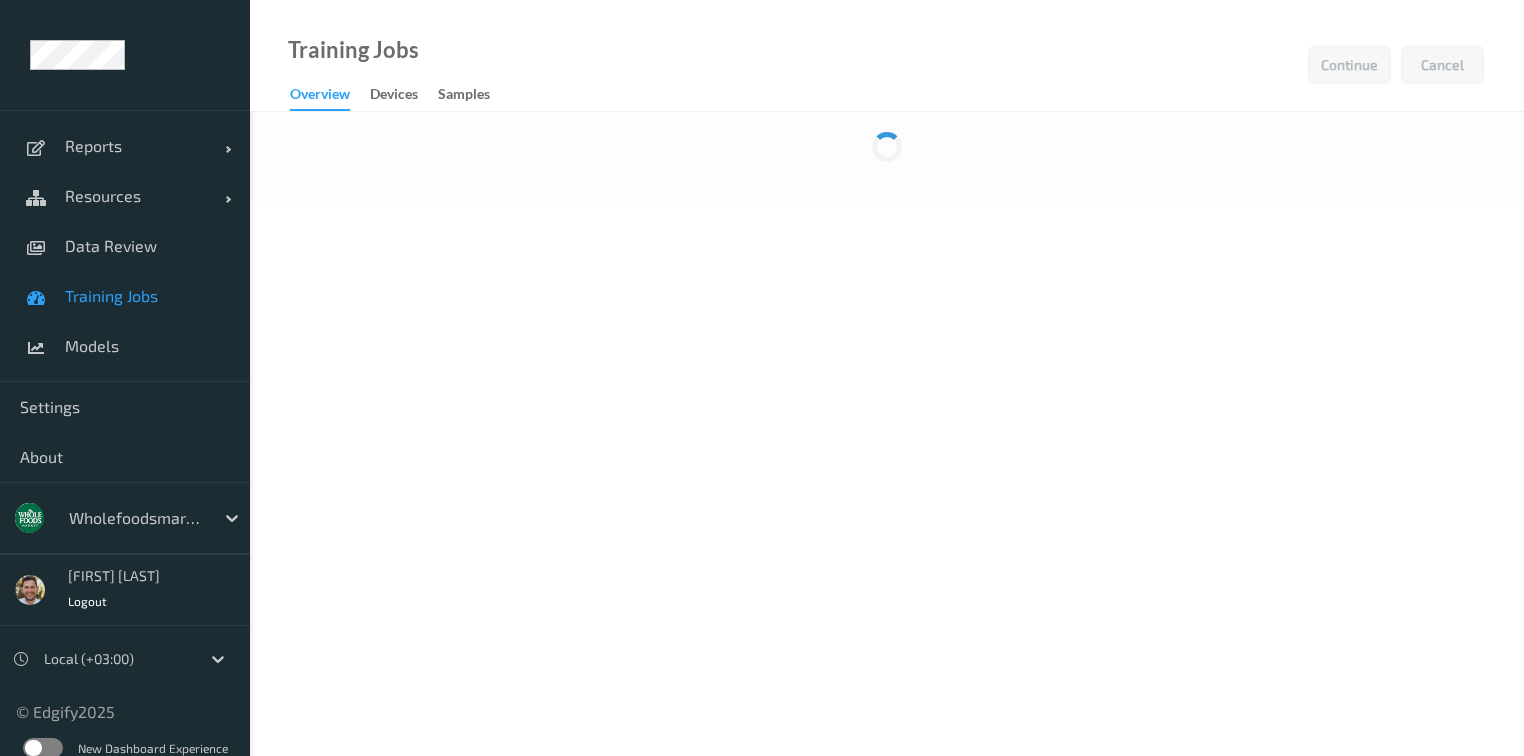 scroll, scrollTop: 0, scrollLeft: 0, axis: both 